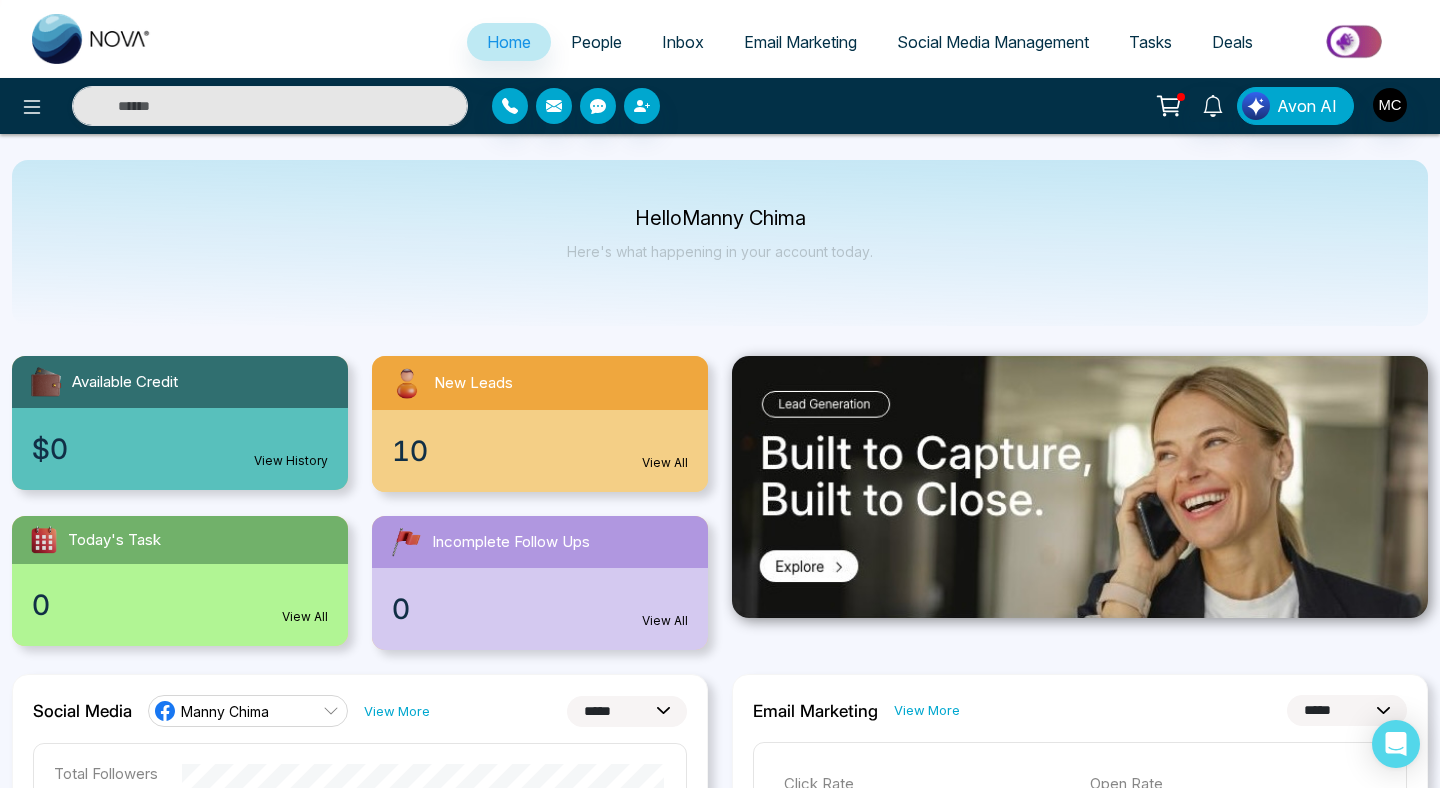 select on "*" 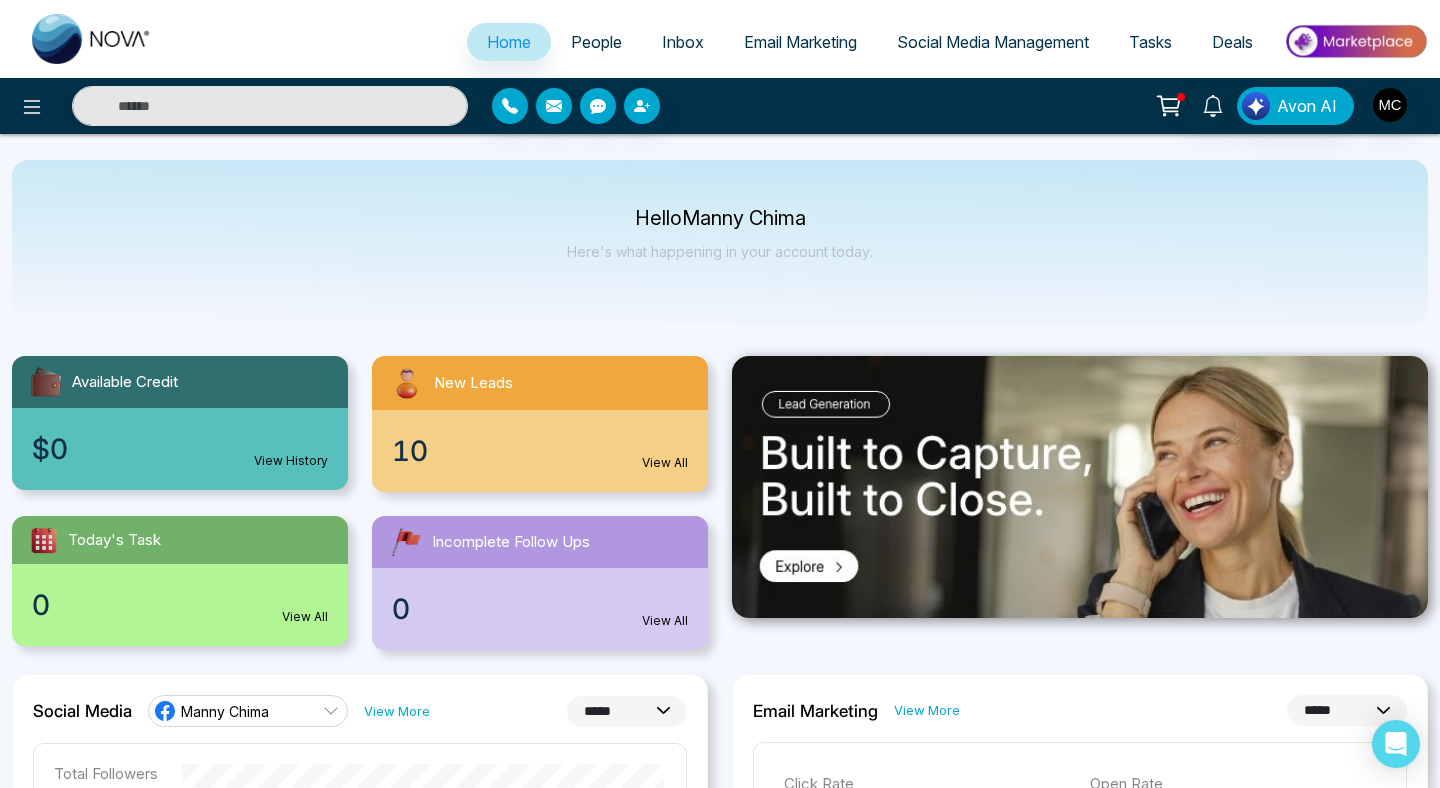select on "*" 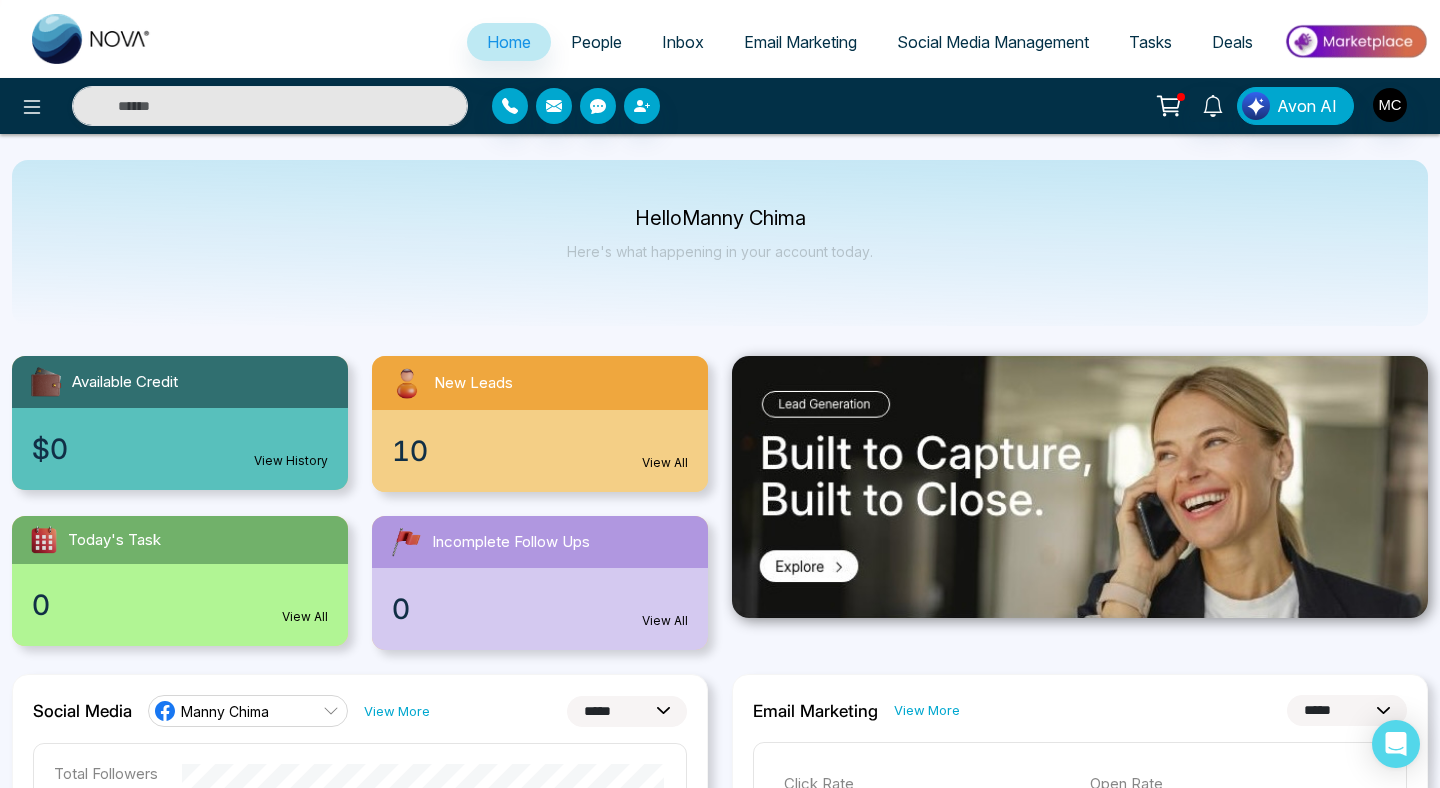 scroll, scrollTop: 0, scrollLeft: 0, axis: both 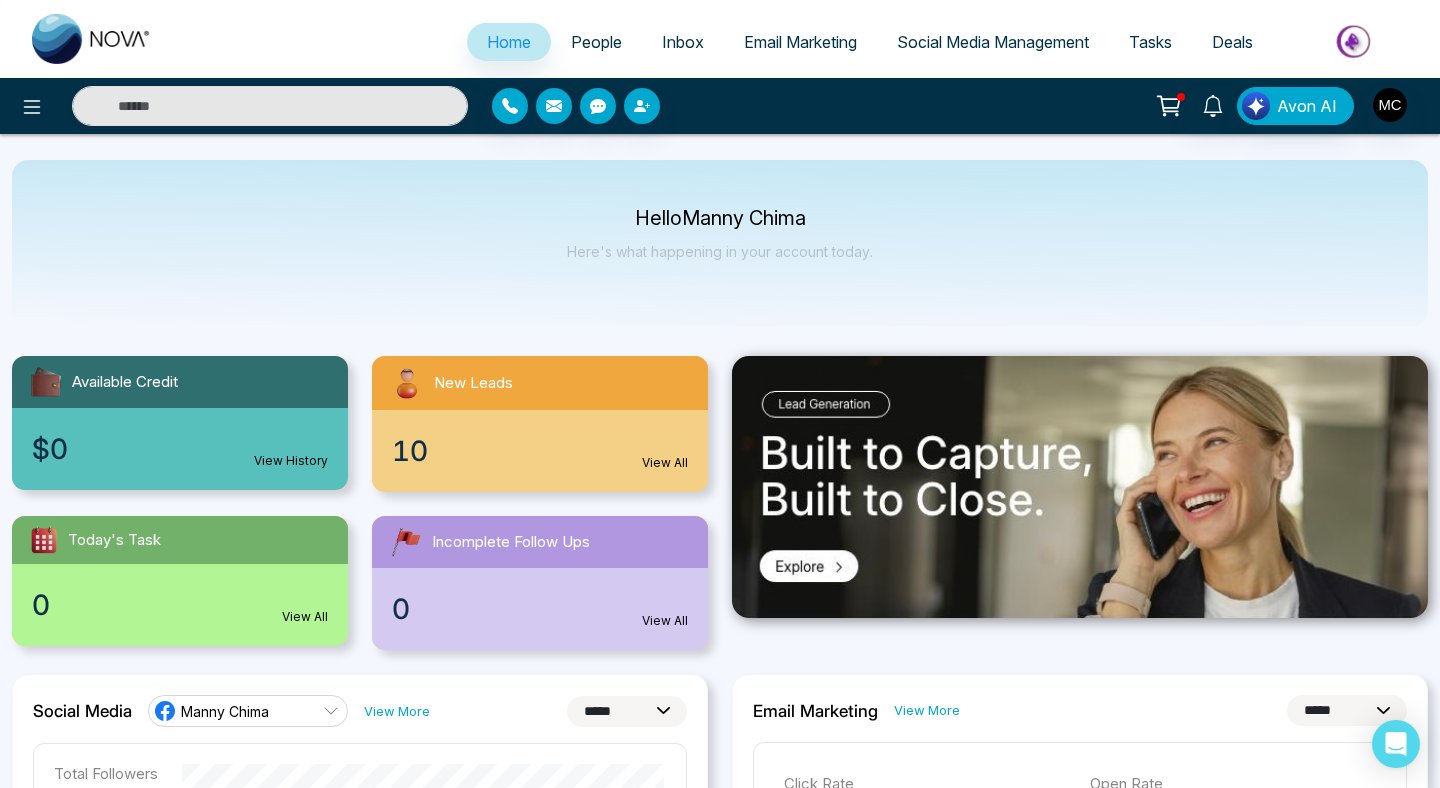 click on "People" at bounding box center (596, 42) 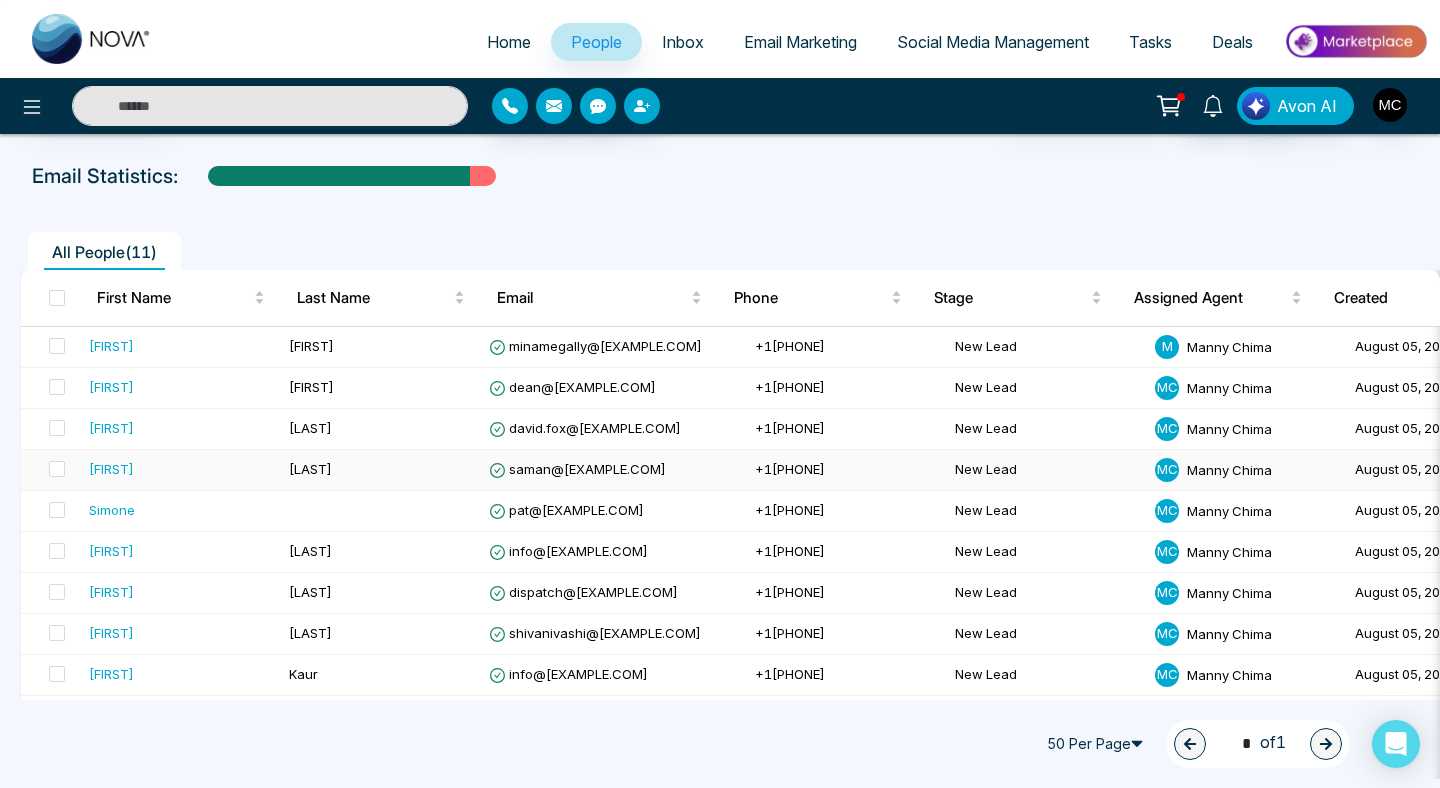 scroll, scrollTop: 64, scrollLeft: 0, axis: vertical 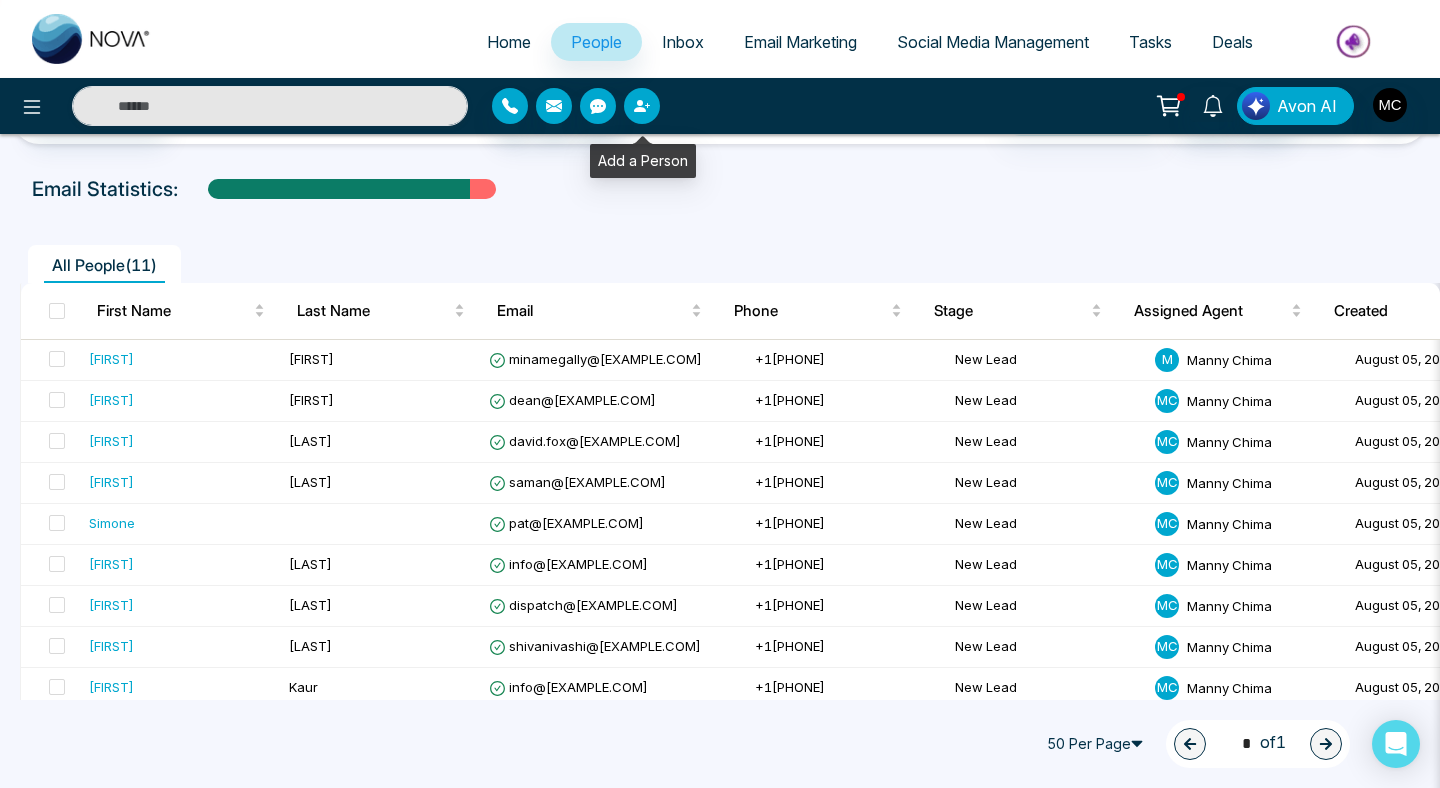 click 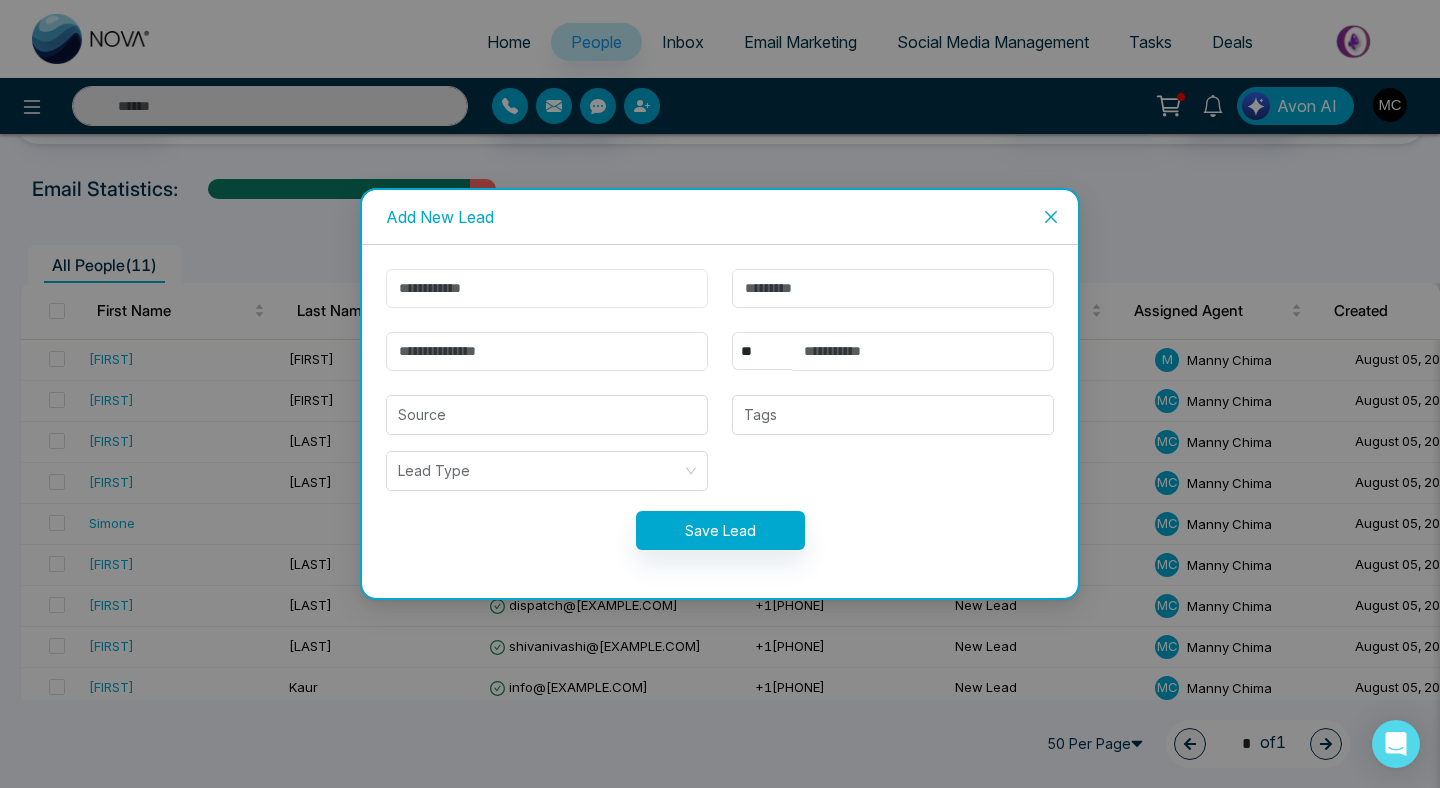 click at bounding box center [547, 288] 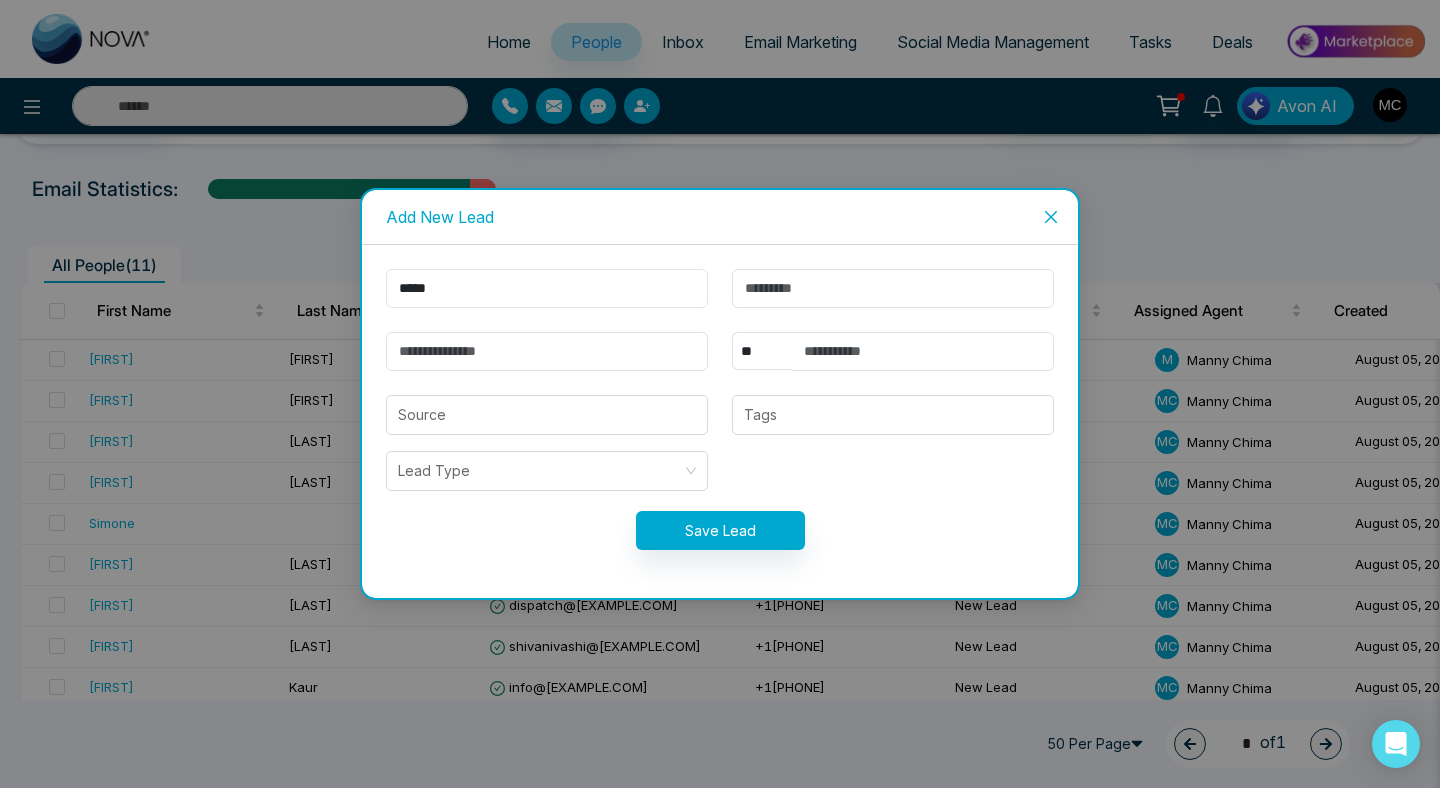 type on "*****" 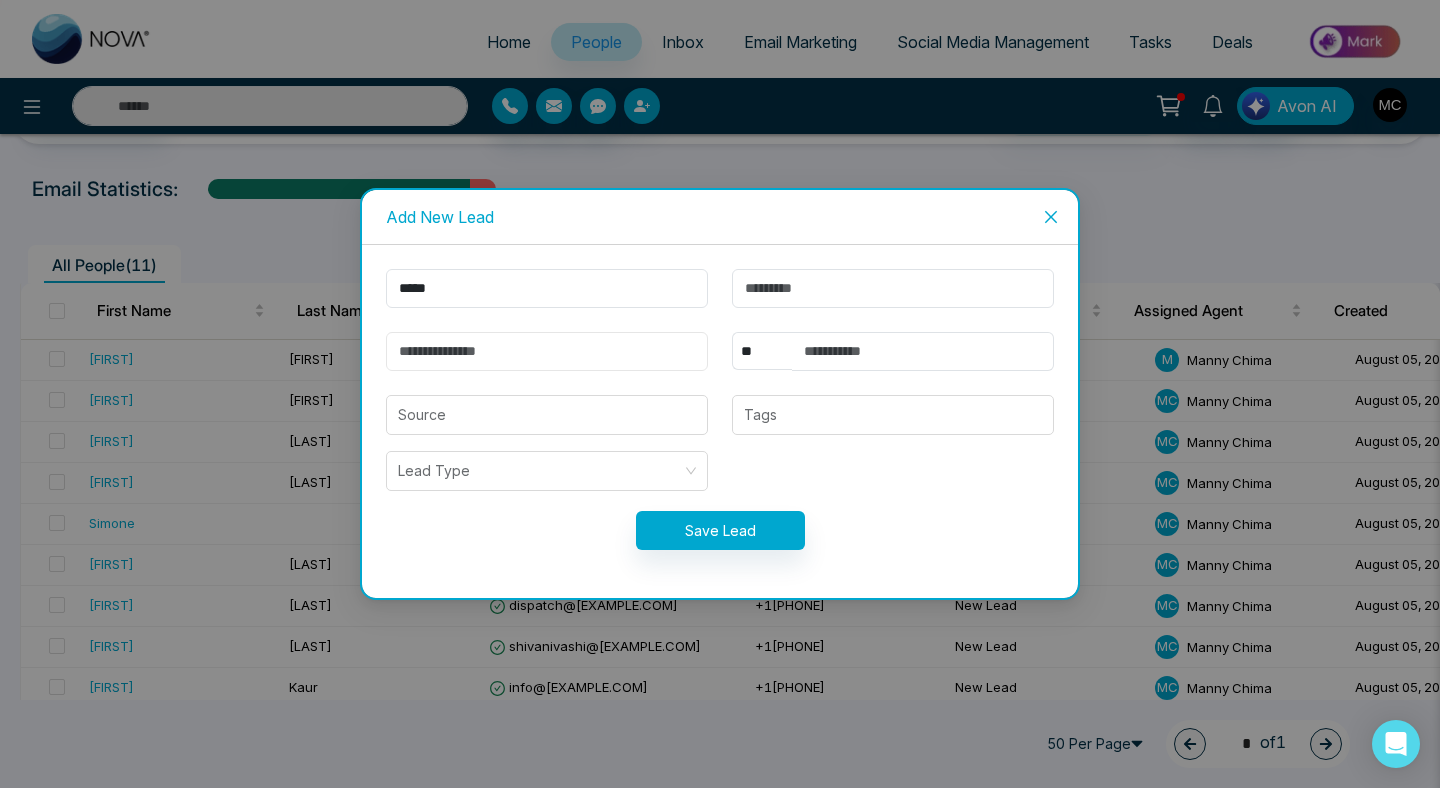 click at bounding box center (547, 351) 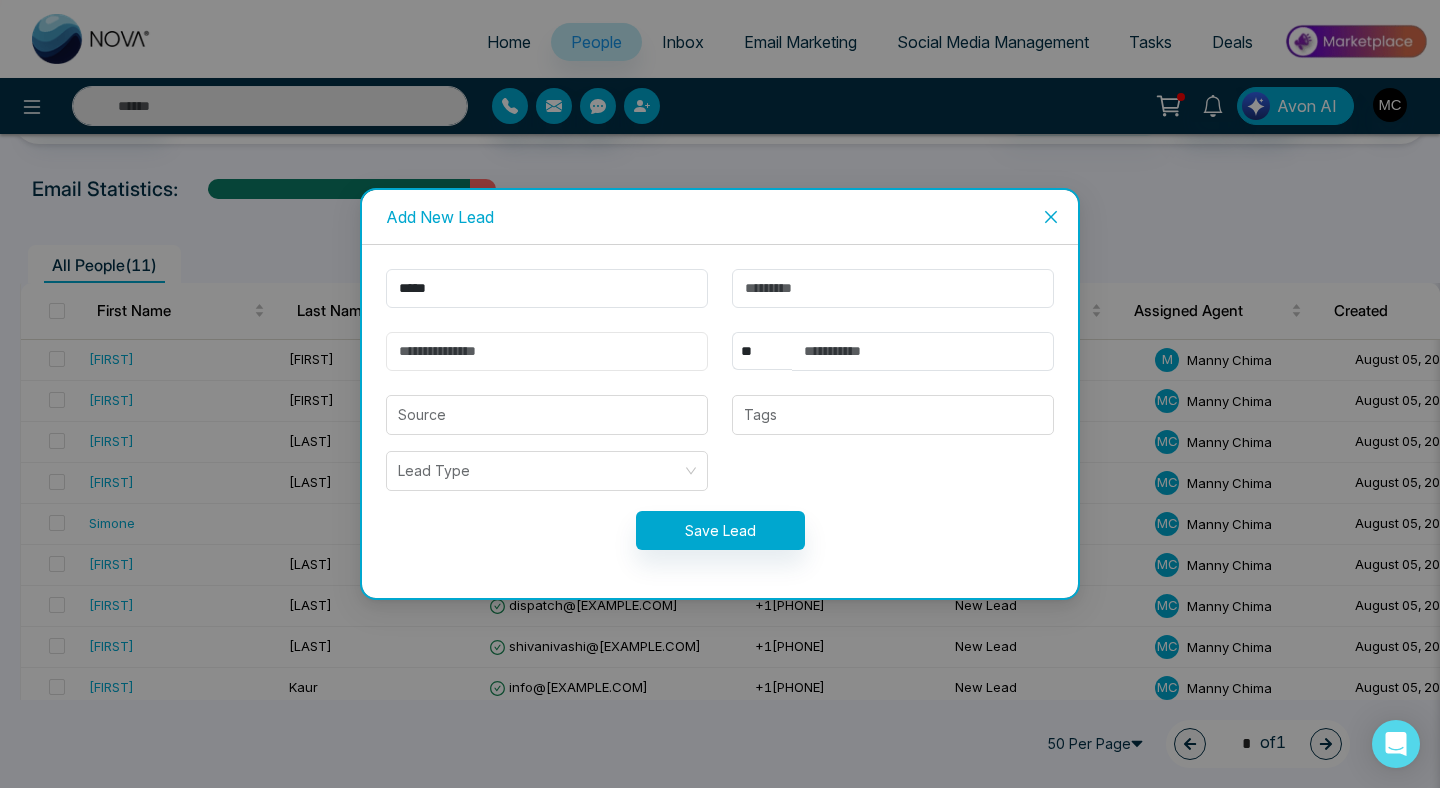 paste on "**********" 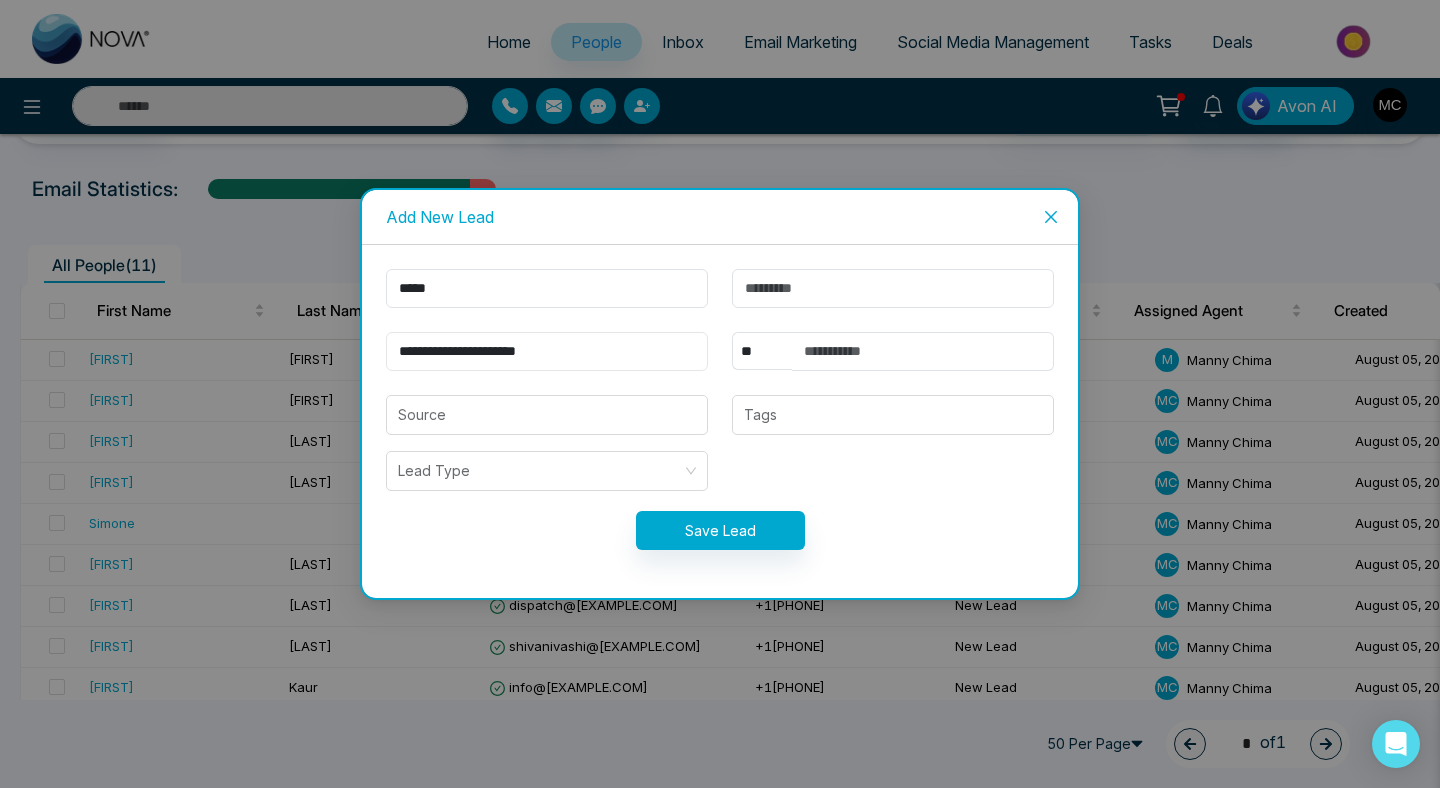 type on "**********" 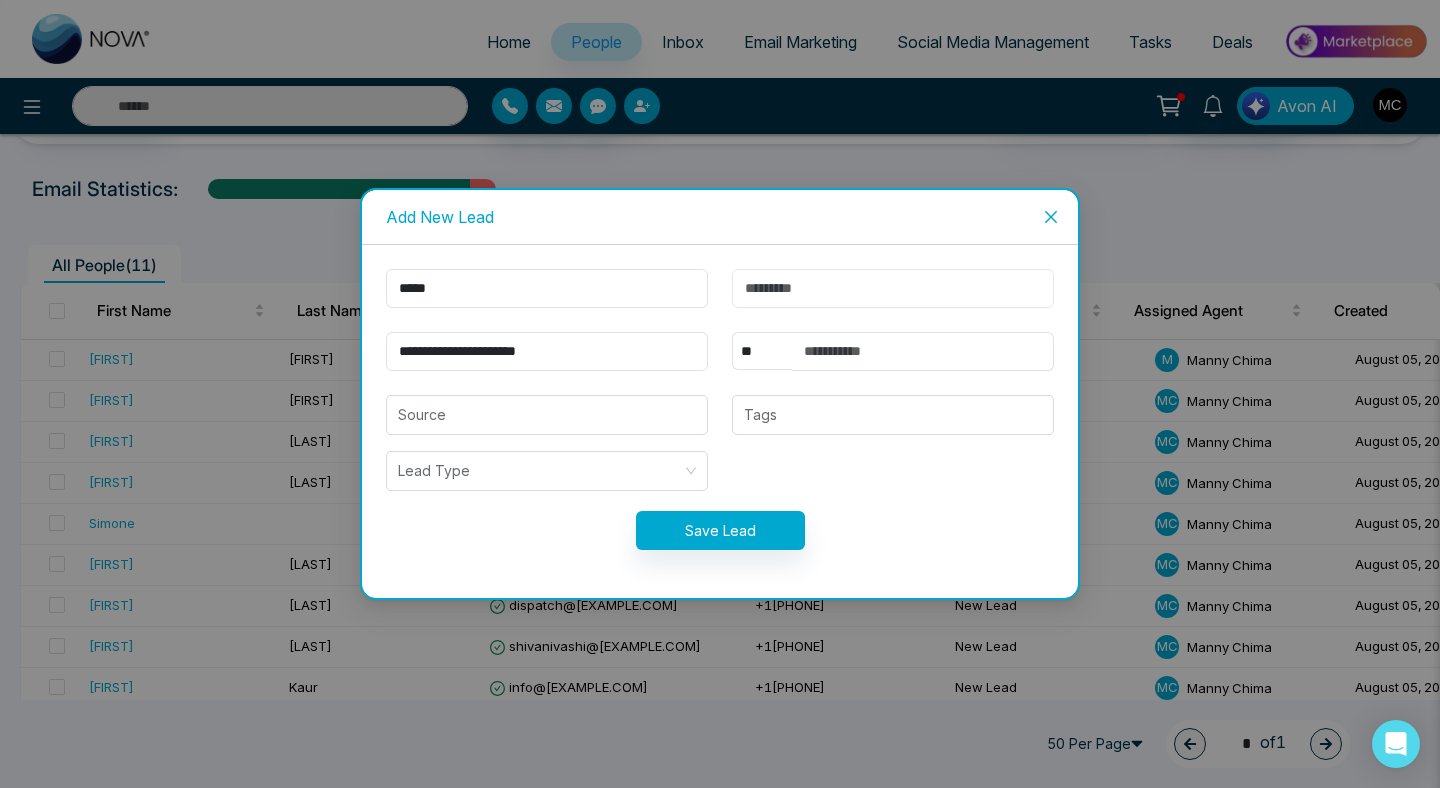 click at bounding box center (893, 288) 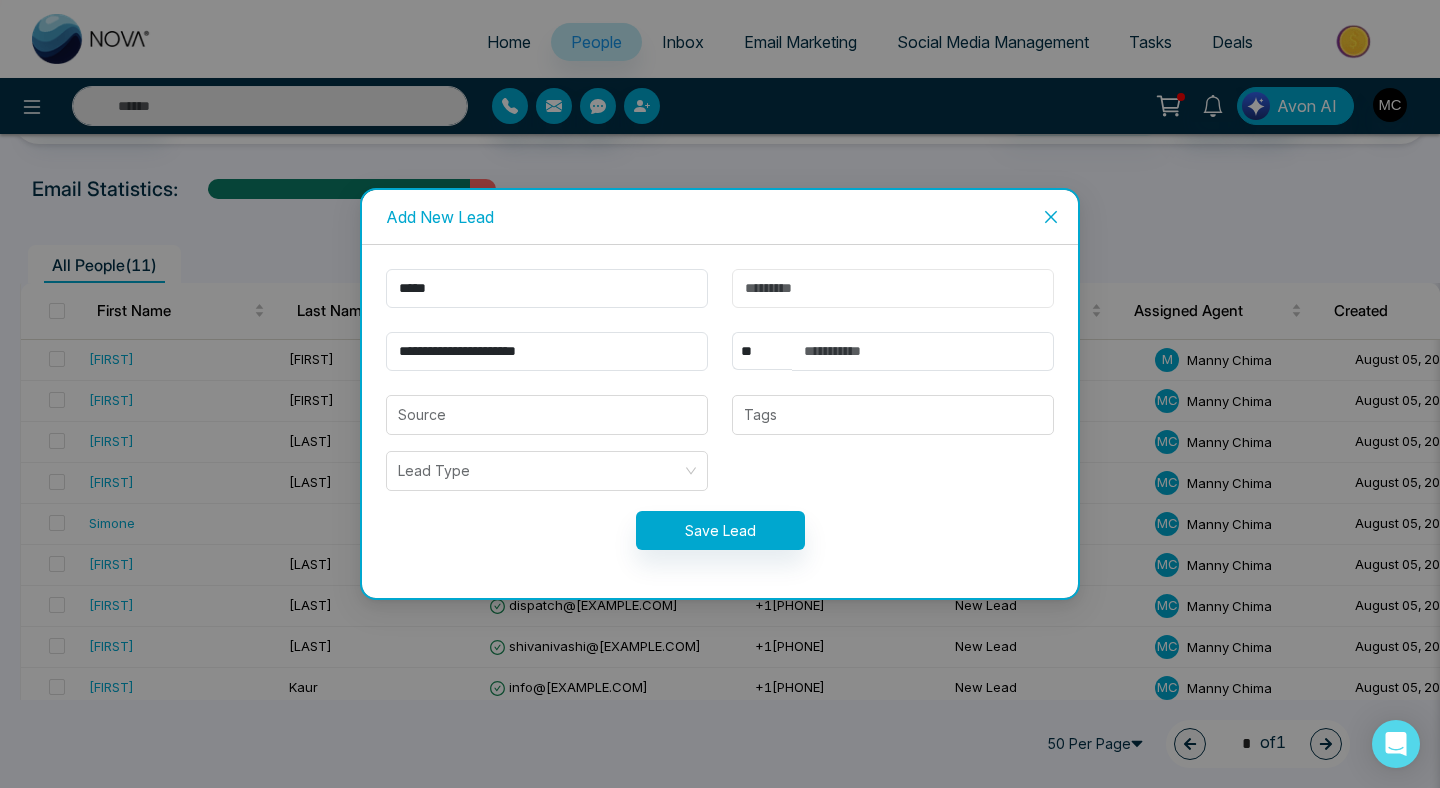 paste on "*******" 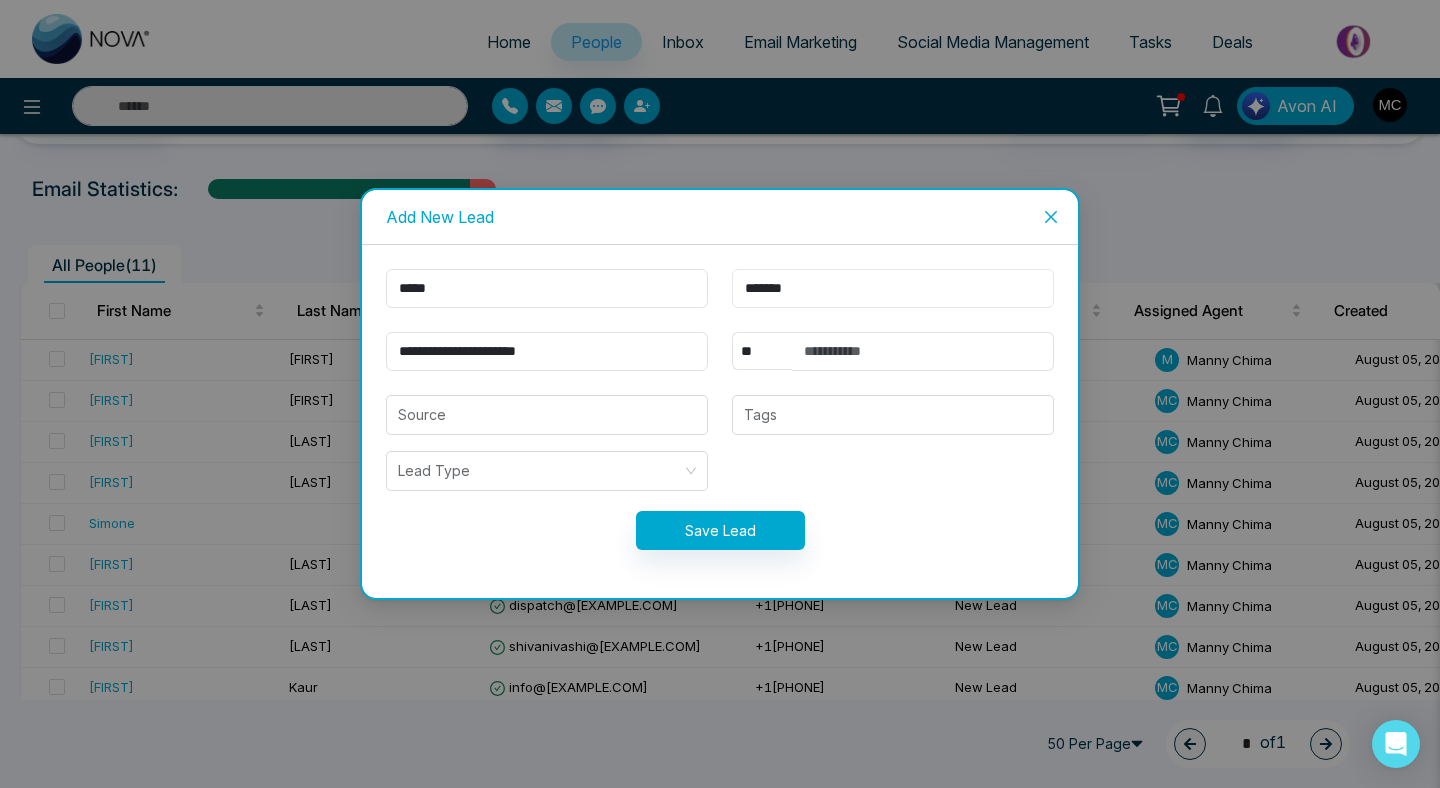 type on "*******" 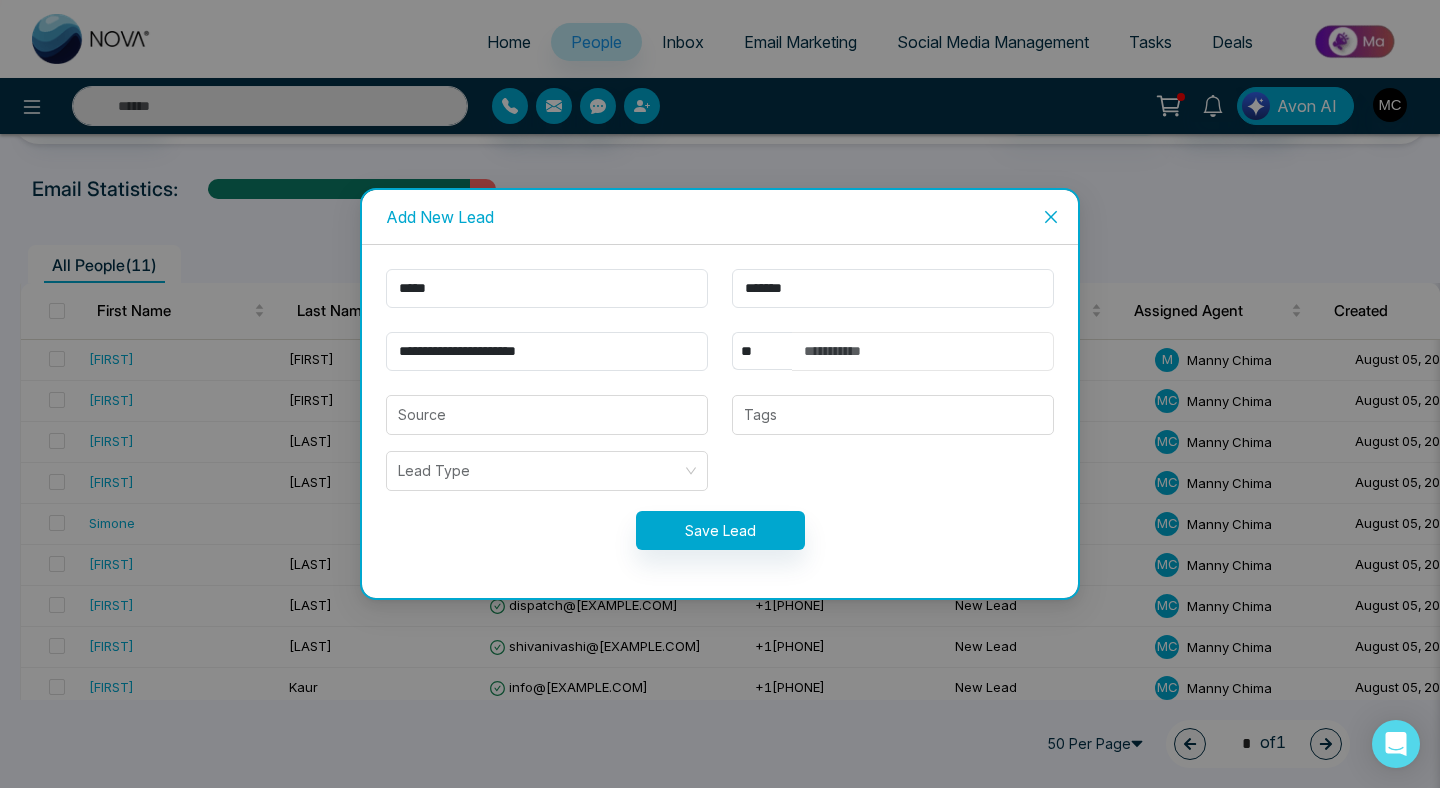 click at bounding box center (923, 351) 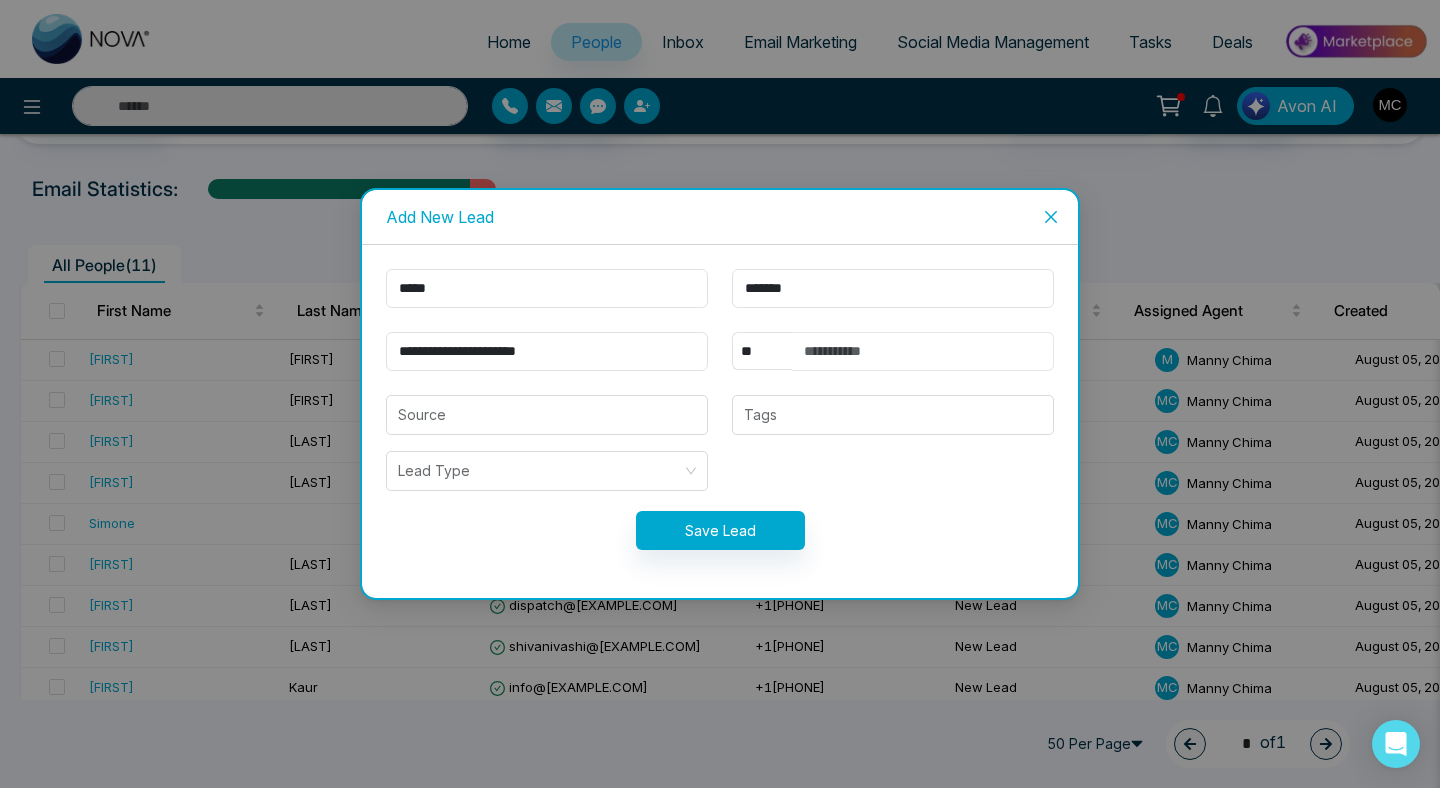 paste on "**********" 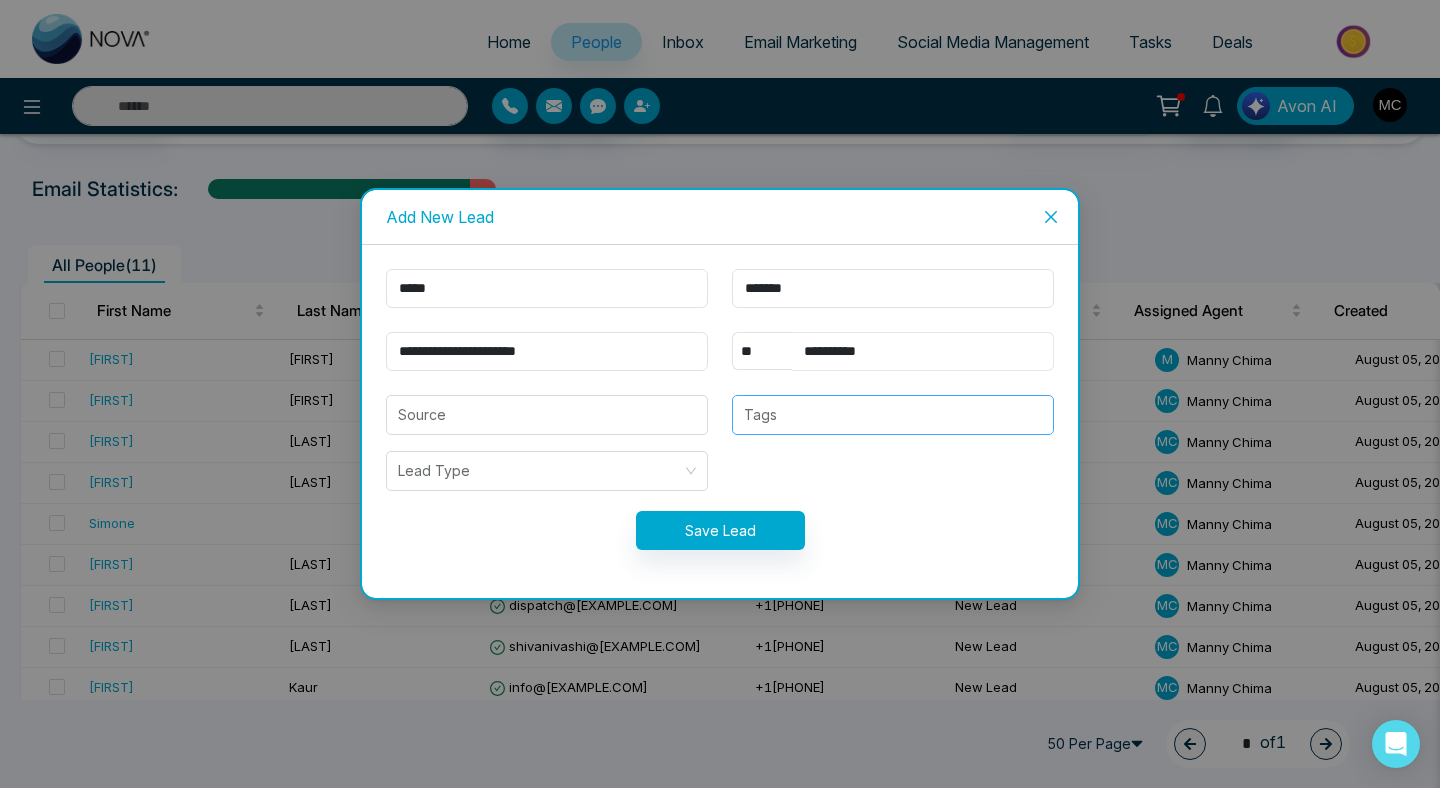 click on "Tags" at bounding box center [893, 415] 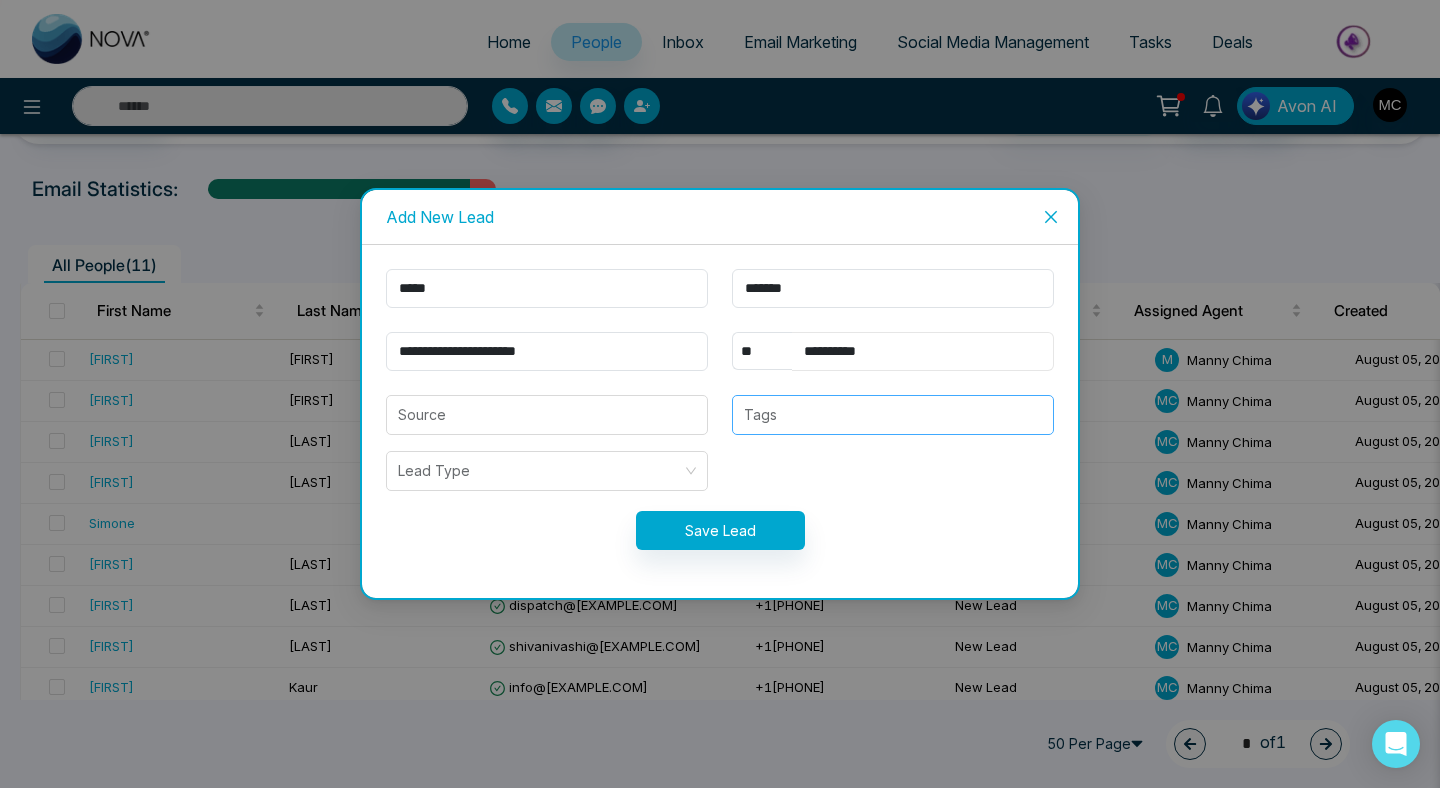 type on "**********" 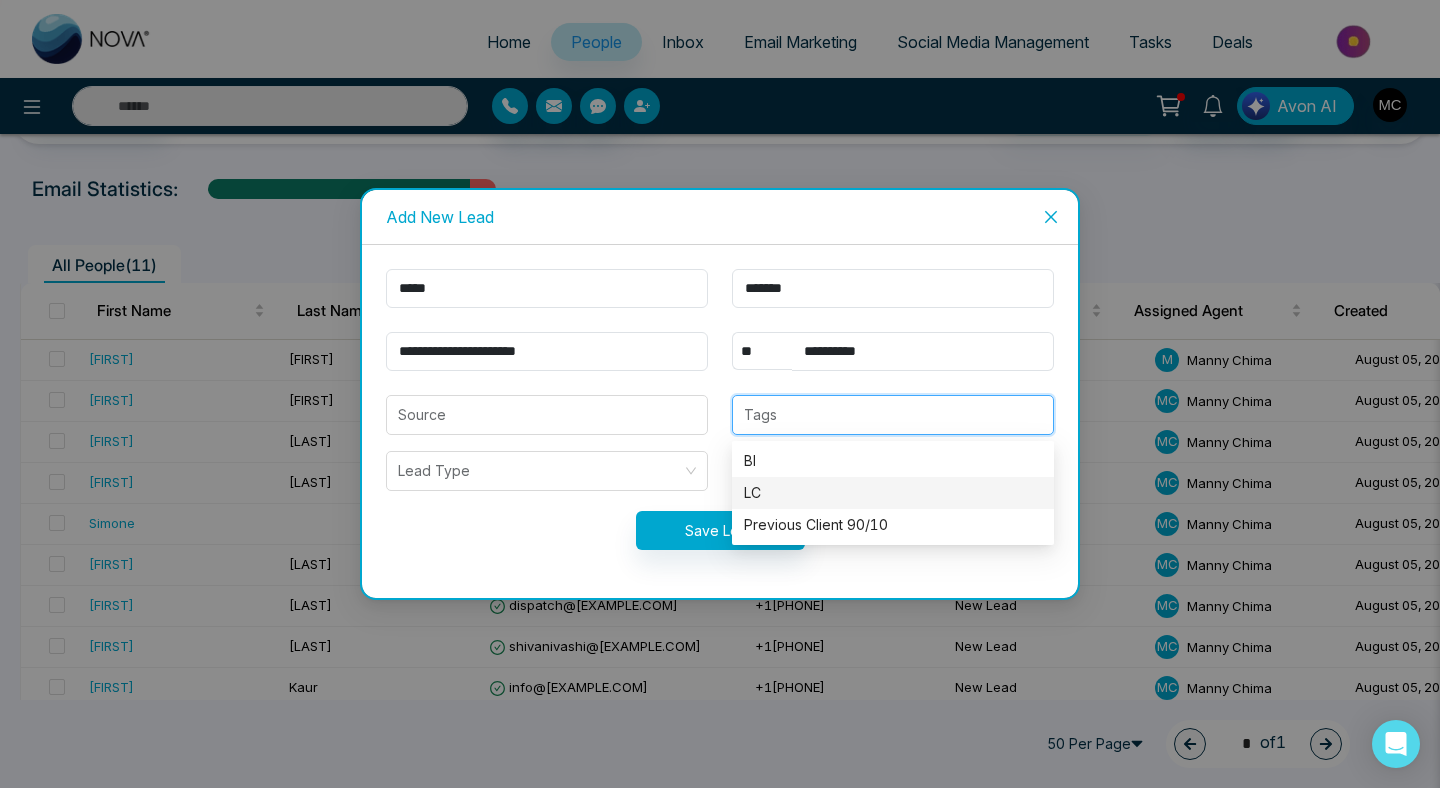 click on "LC" at bounding box center [893, 493] 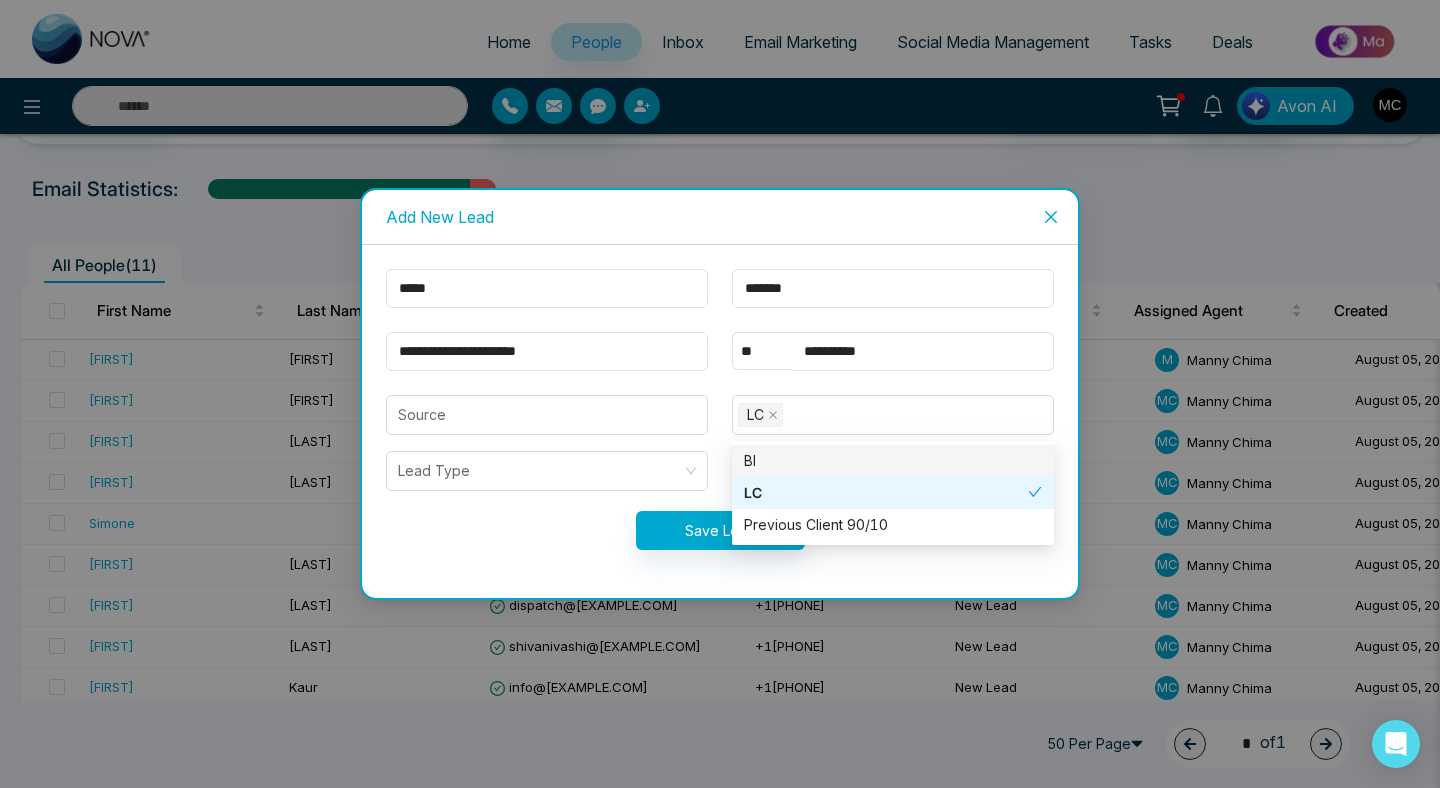 click on "**********" at bounding box center [720, 421] 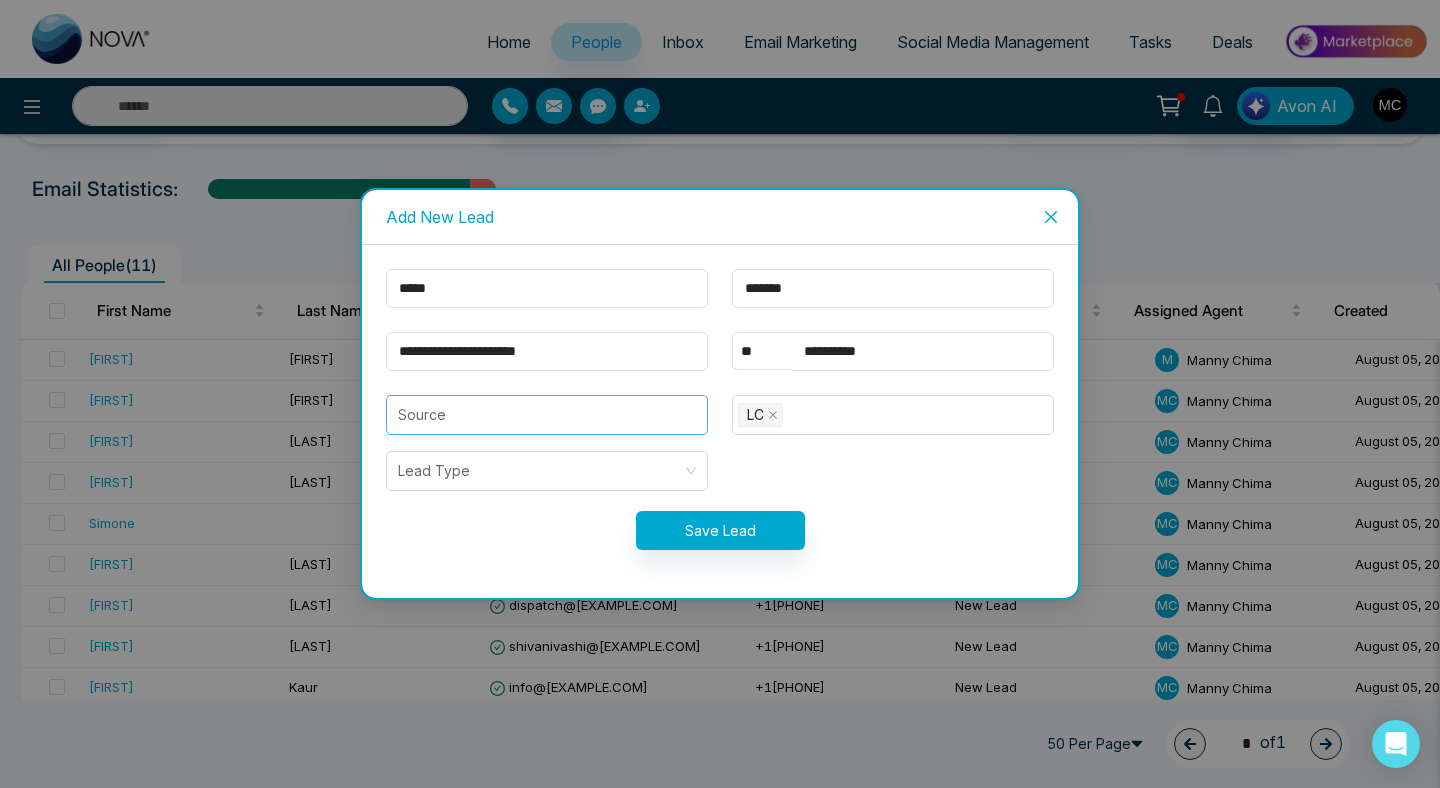 click at bounding box center [547, 415] 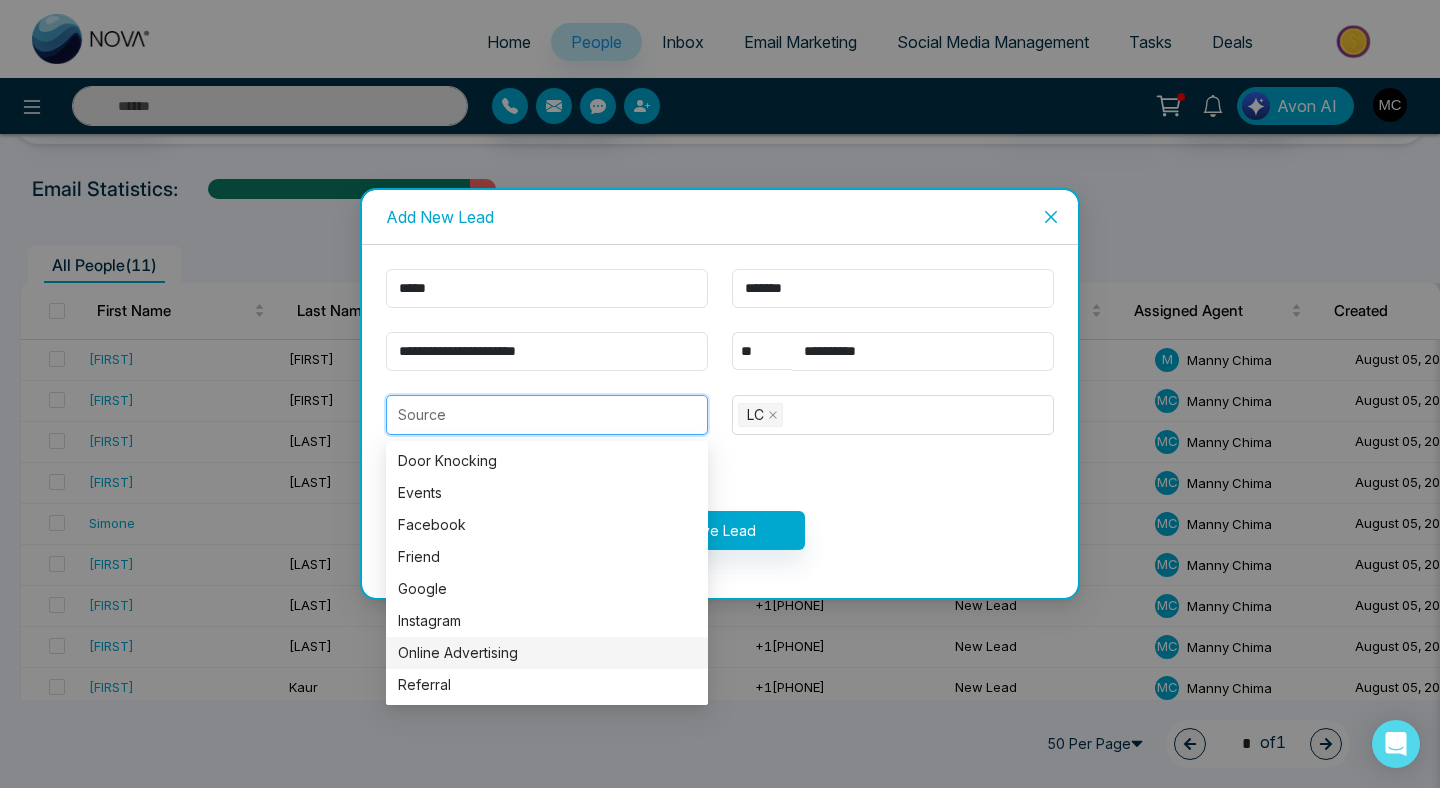 click on "Online Advertising" at bounding box center [547, 653] 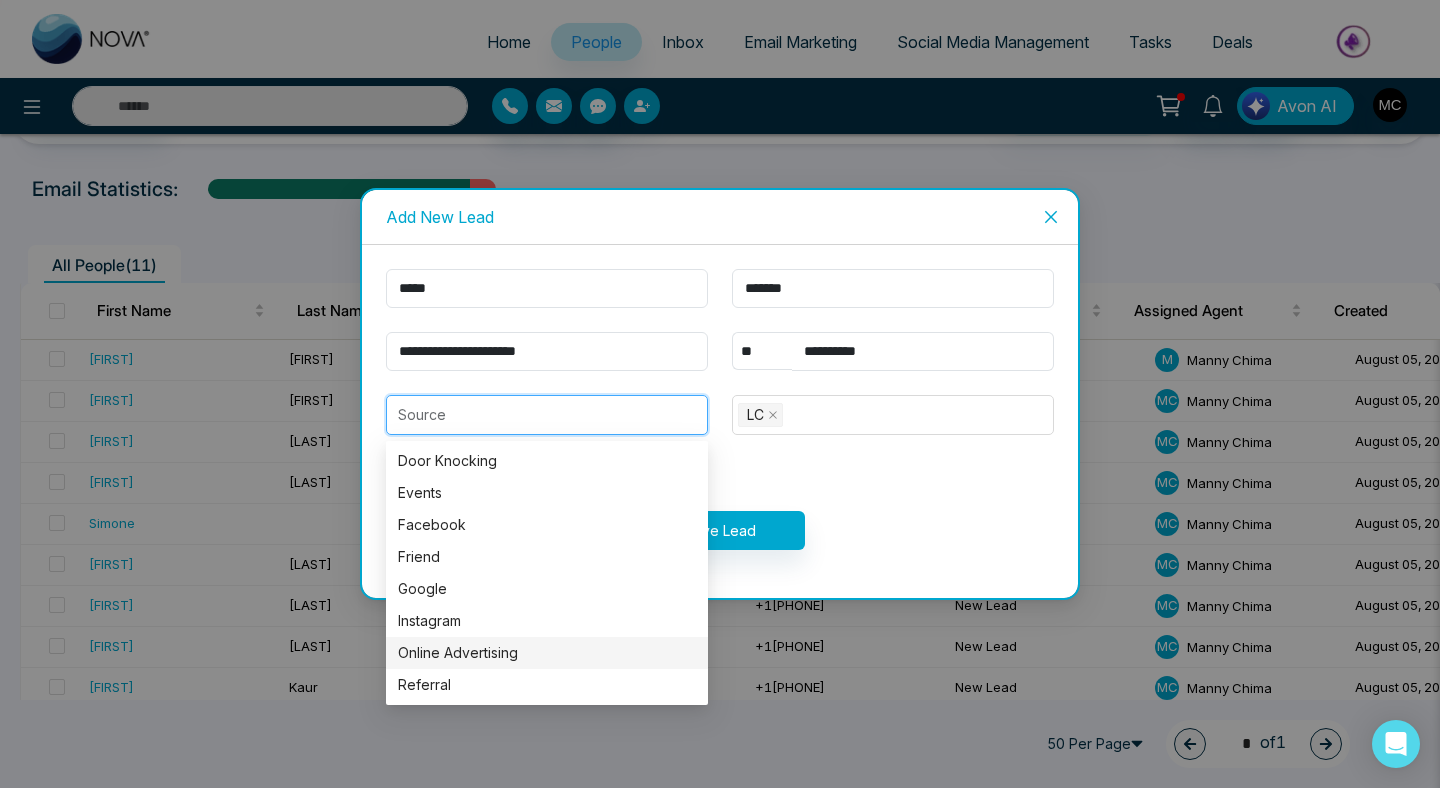 type on "**********" 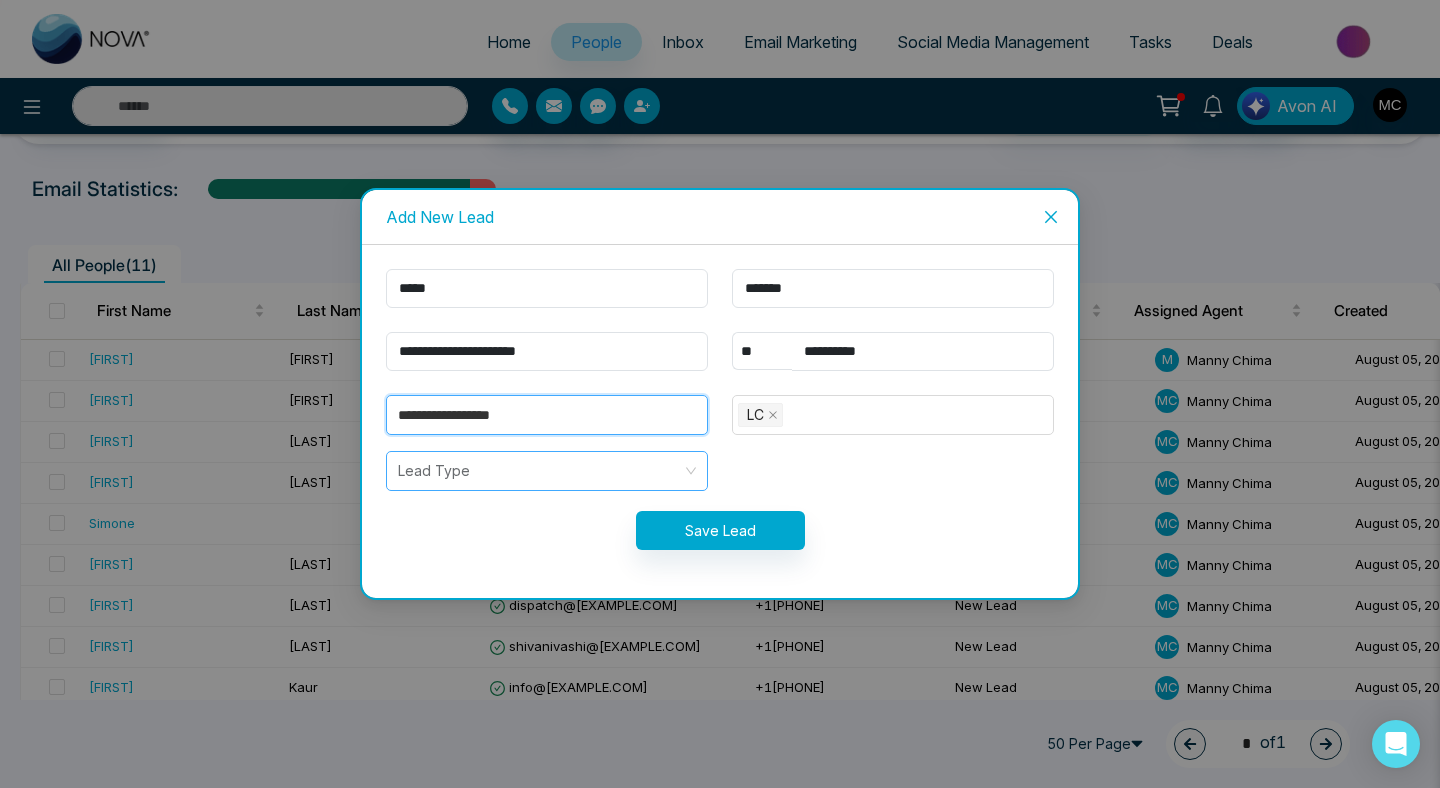 click at bounding box center [540, 471] 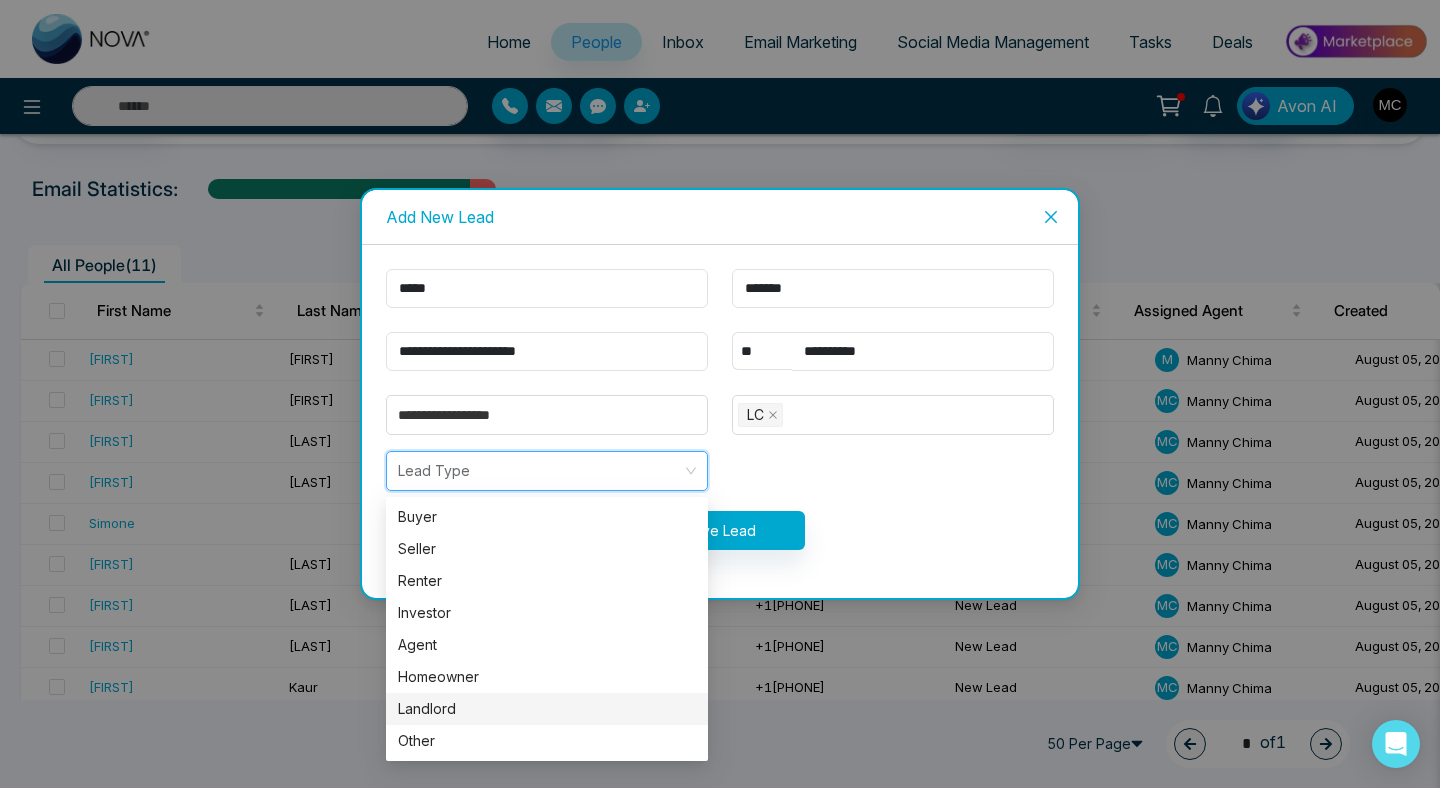 click on "Landlord" at bounding box center (547, 709) 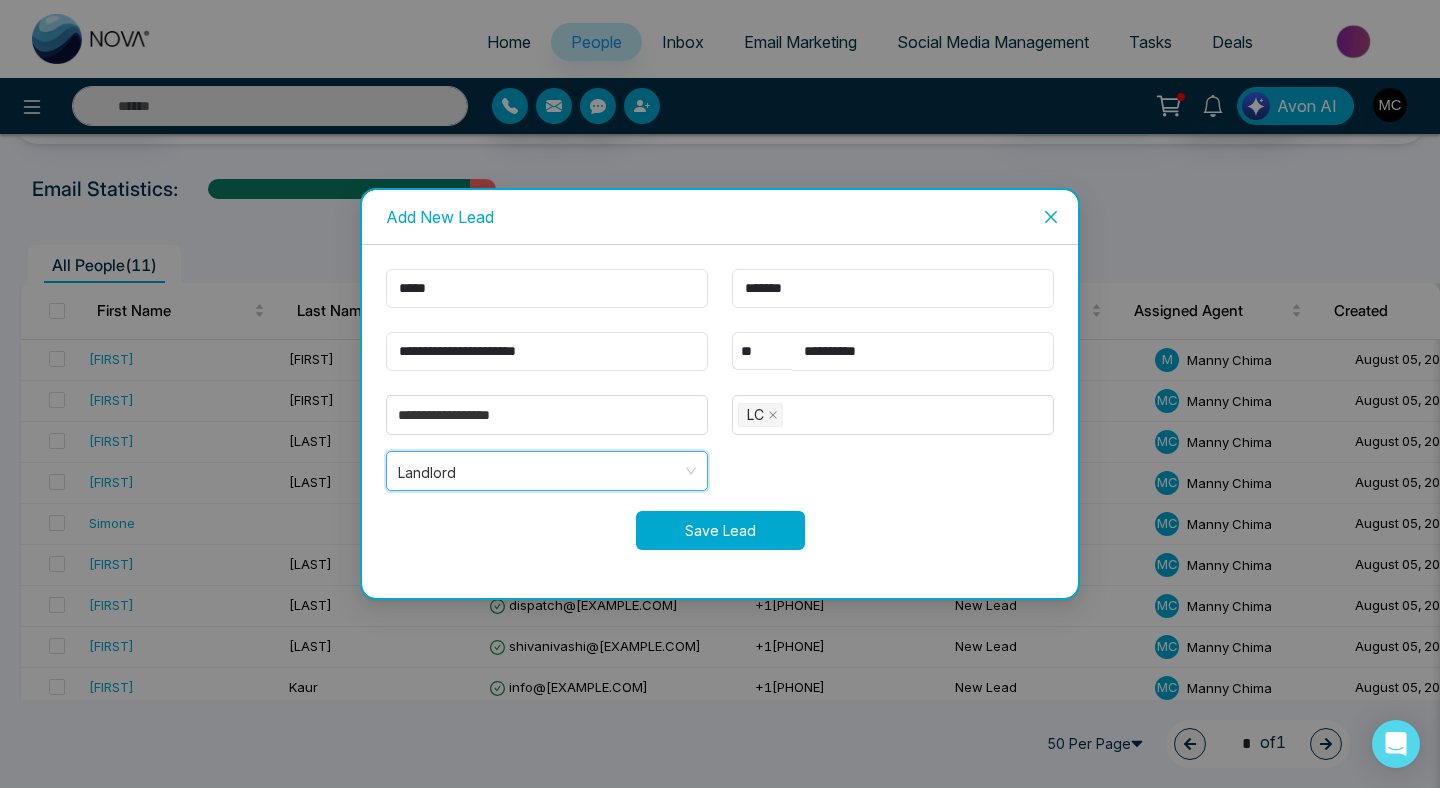 click on "Save Lead" at bounding box center [720, 530] 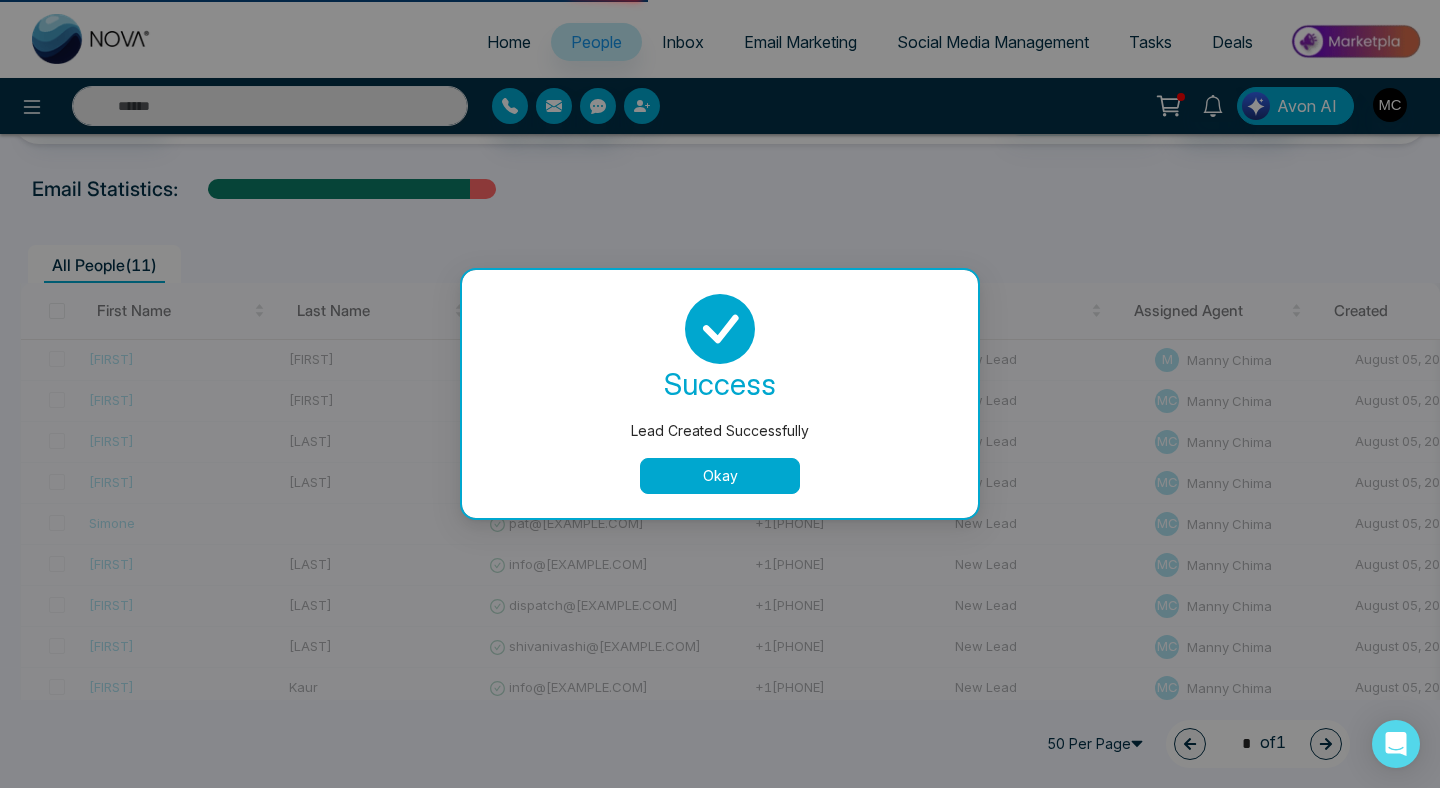 scroll, scrollTop: 0, scrollLeft: 0, axis: both 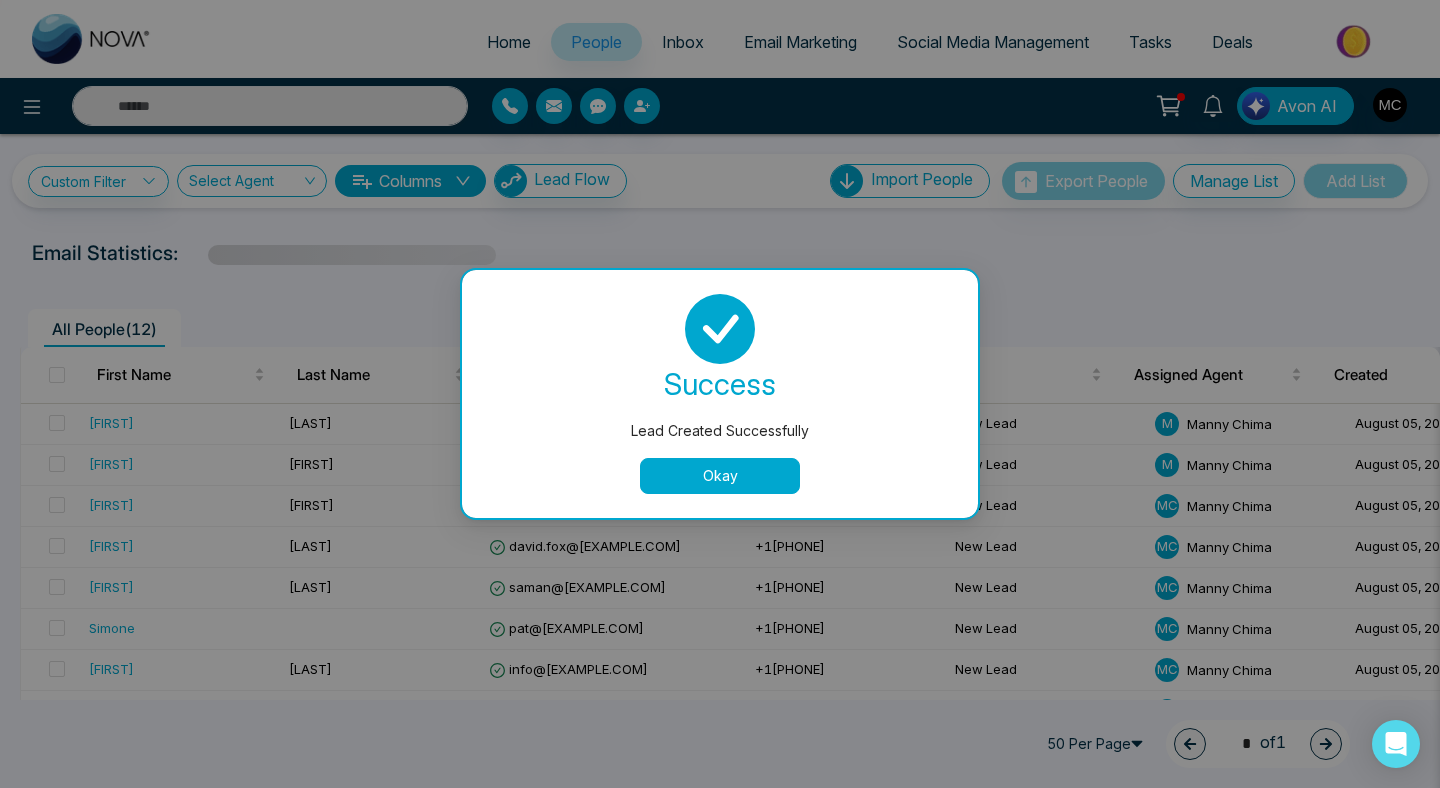 click on "Okay" at bounding box center (720, 476) 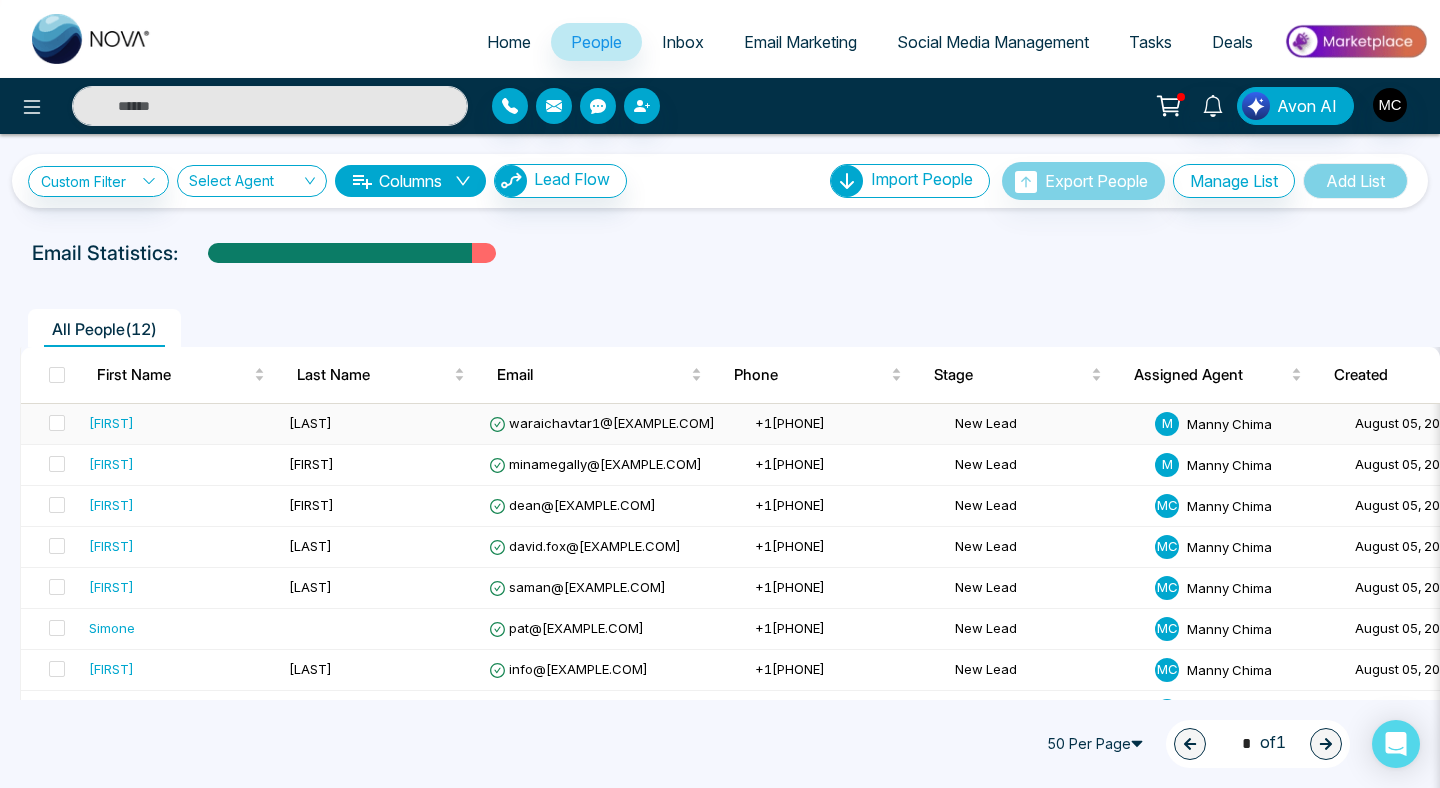 click on "[LAST]" at bounding box center [381, 424] 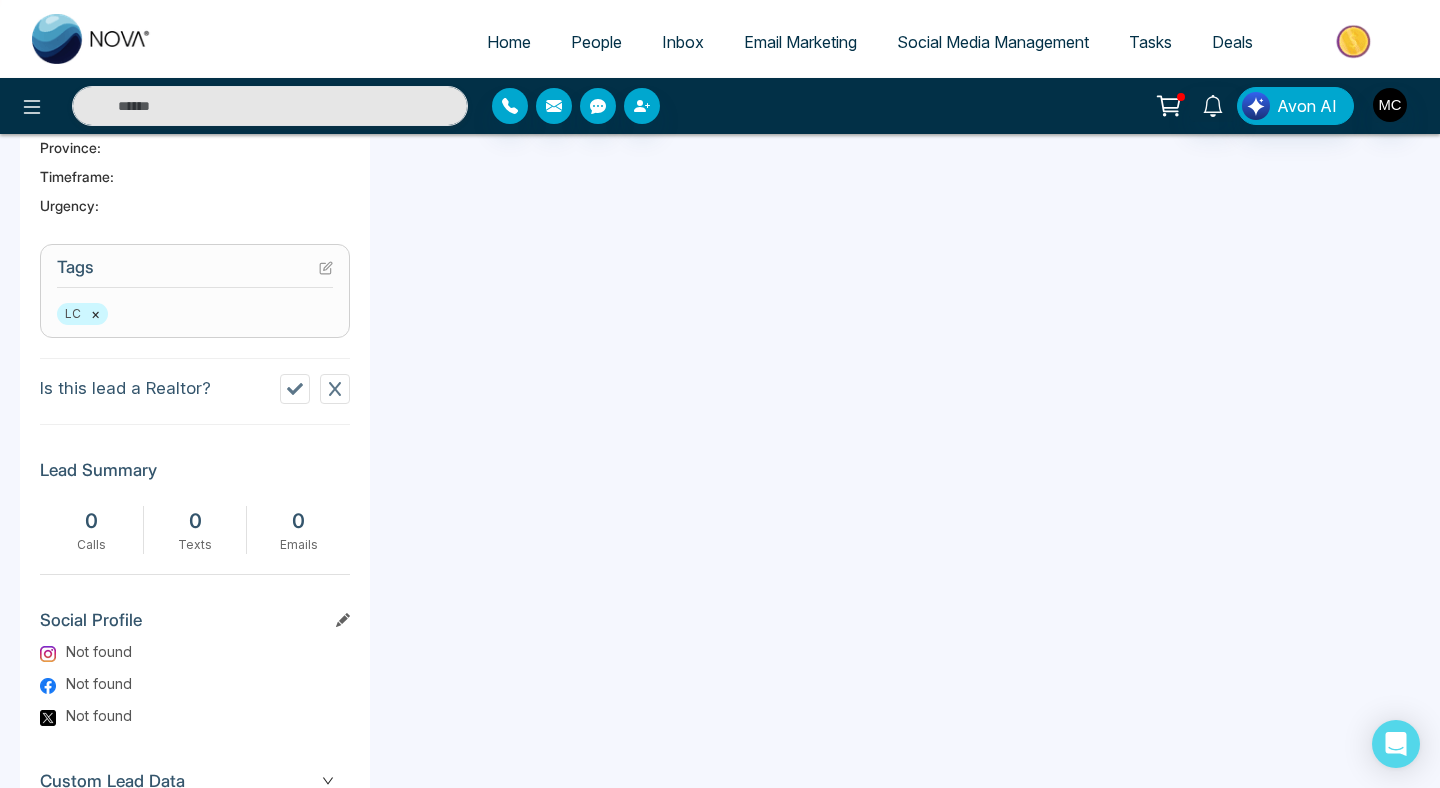 scroll, scrollTop: 767, scrollLeft: 0, axis: vertical 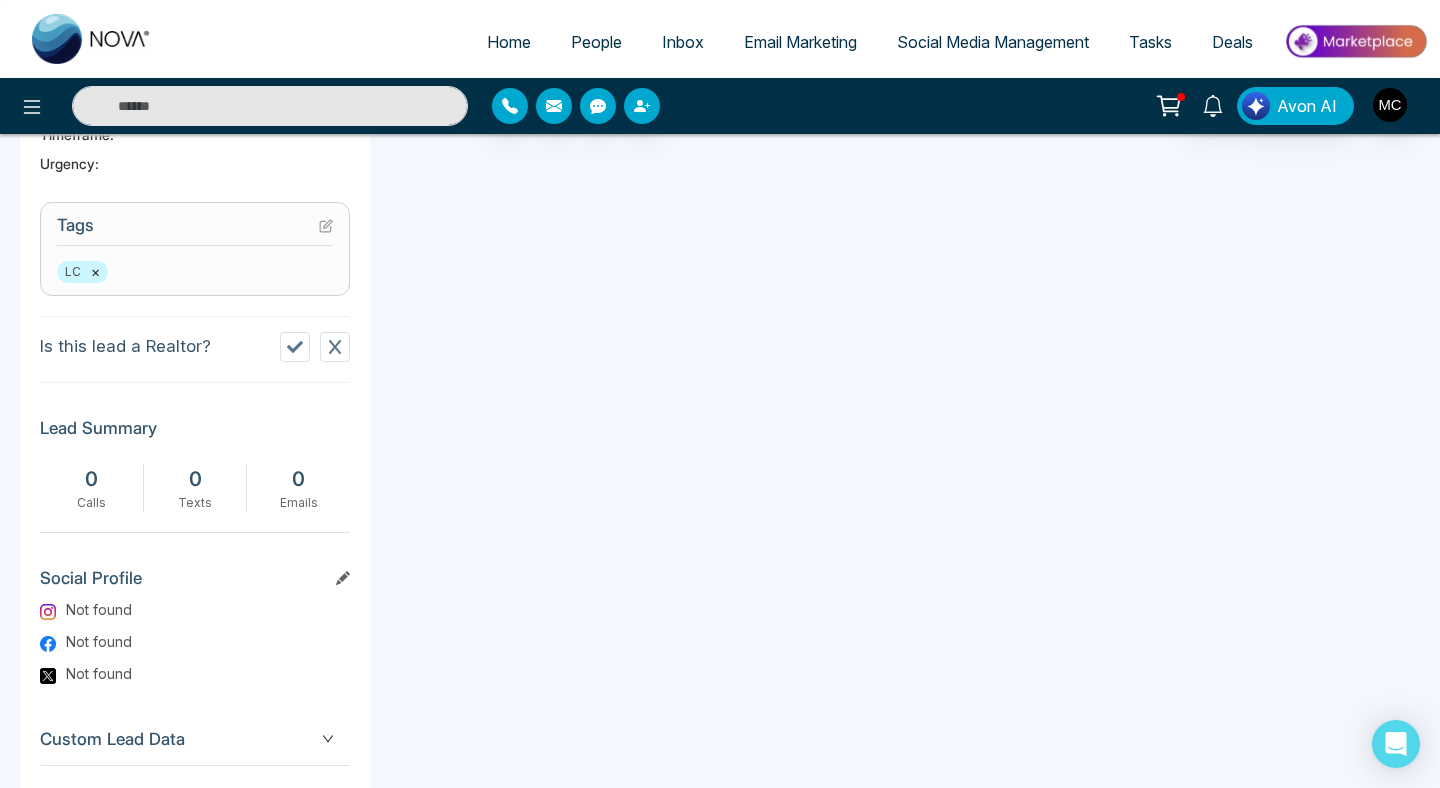 click 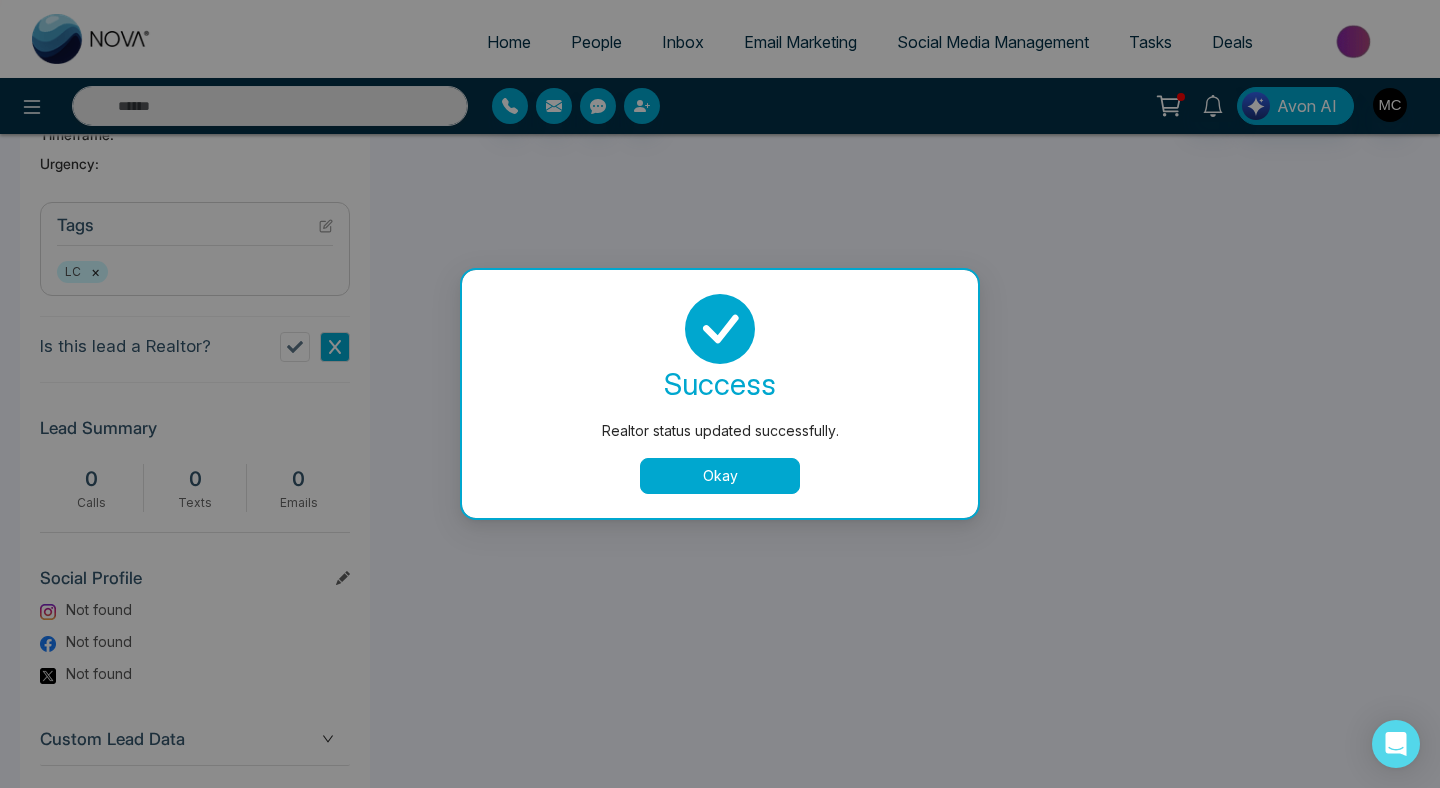click on "Okay" at bounding box center (720, 476) 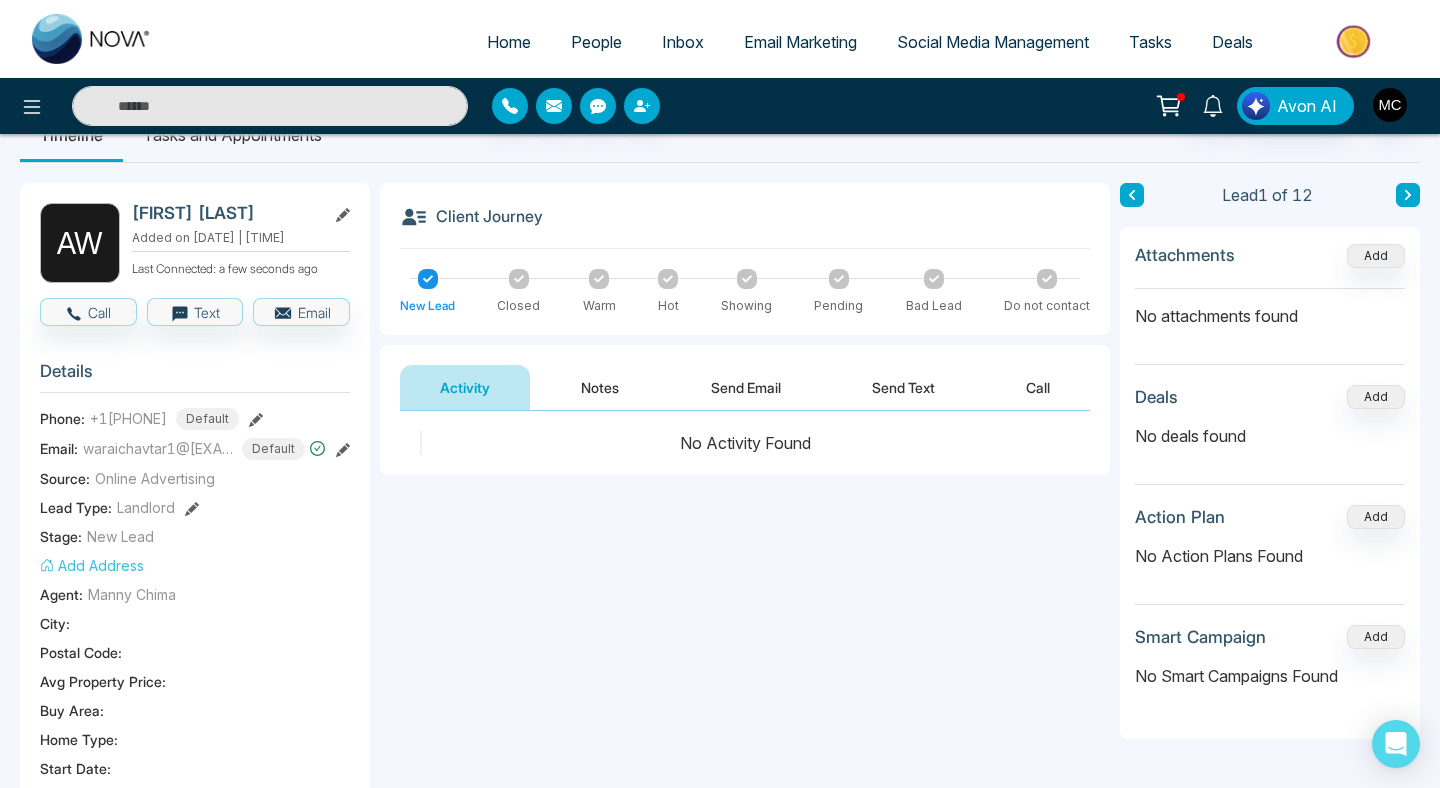 scroll, scrollTop: 0, scrollLeft: 0, axis: both 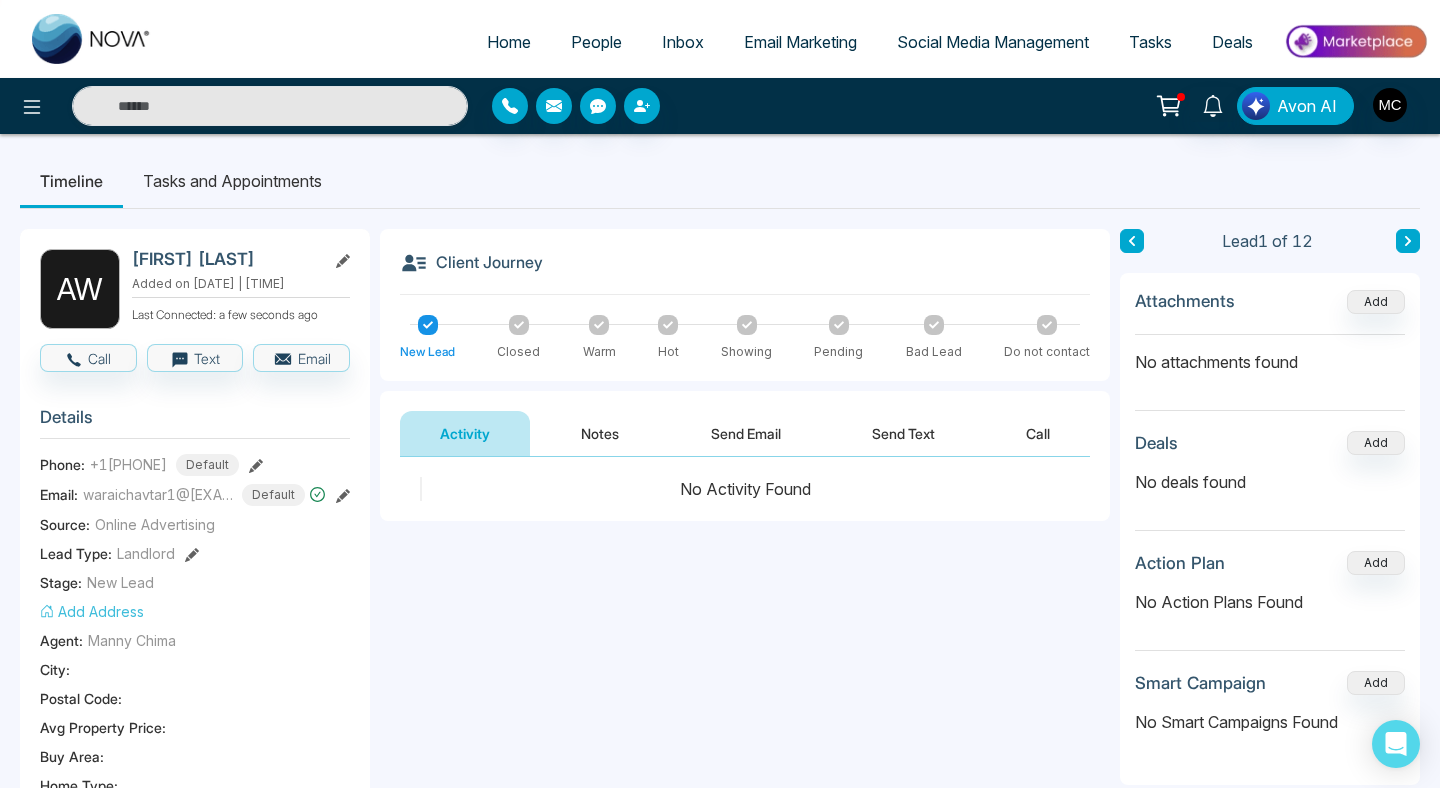 click on "Notes" at bounding box center (600, 433) 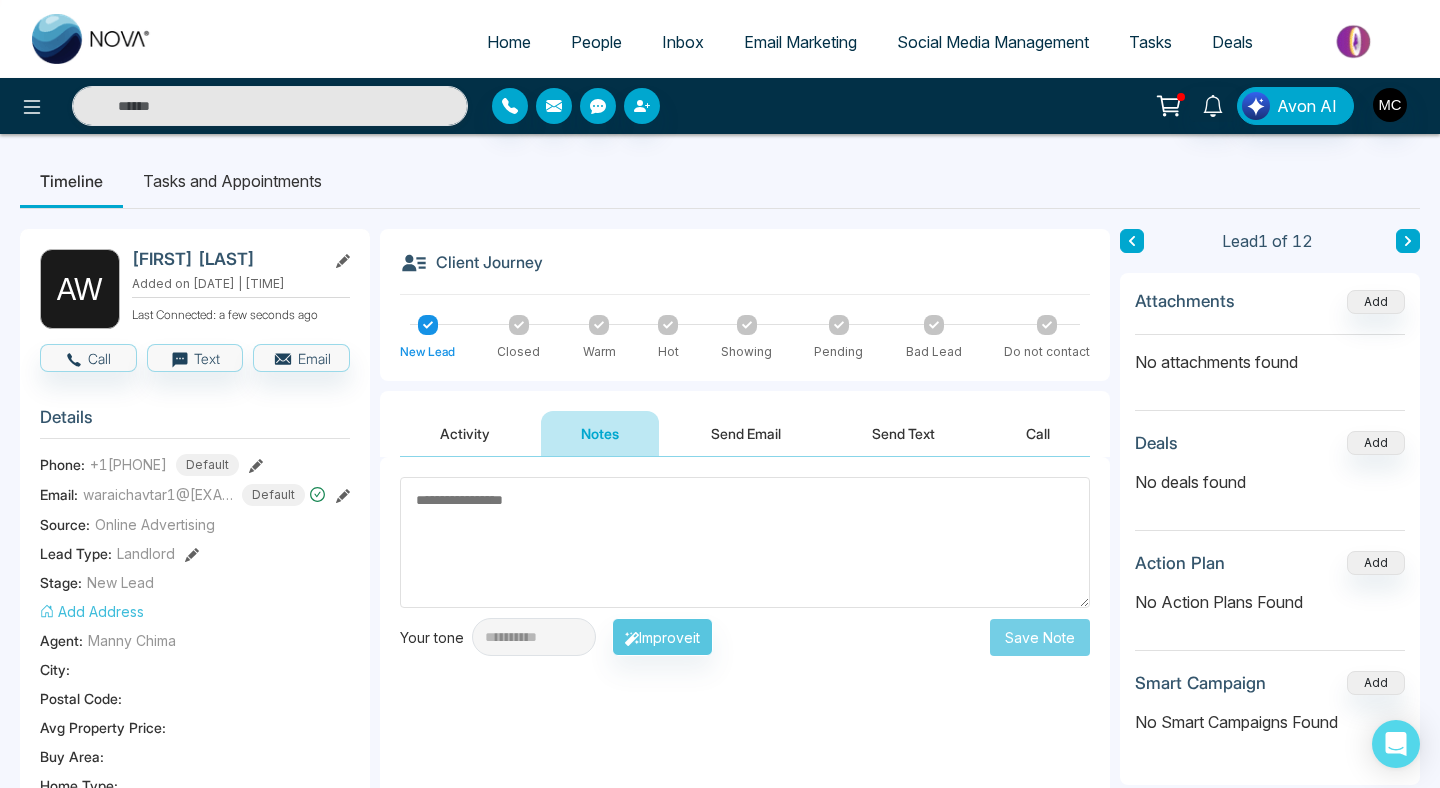paste on "**********" 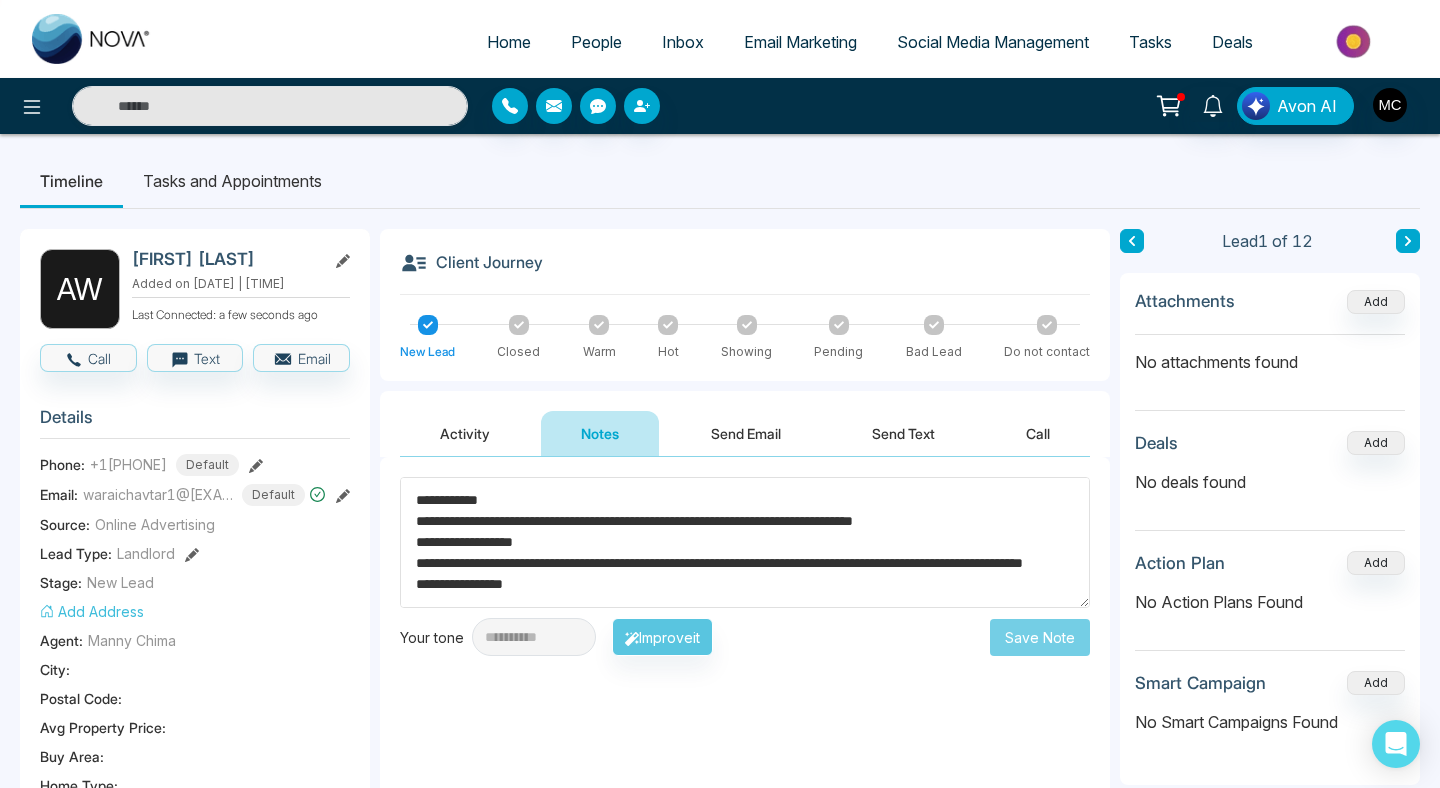 scroll, scrollTop: 553, scrollLeft: 0, axis: vertical 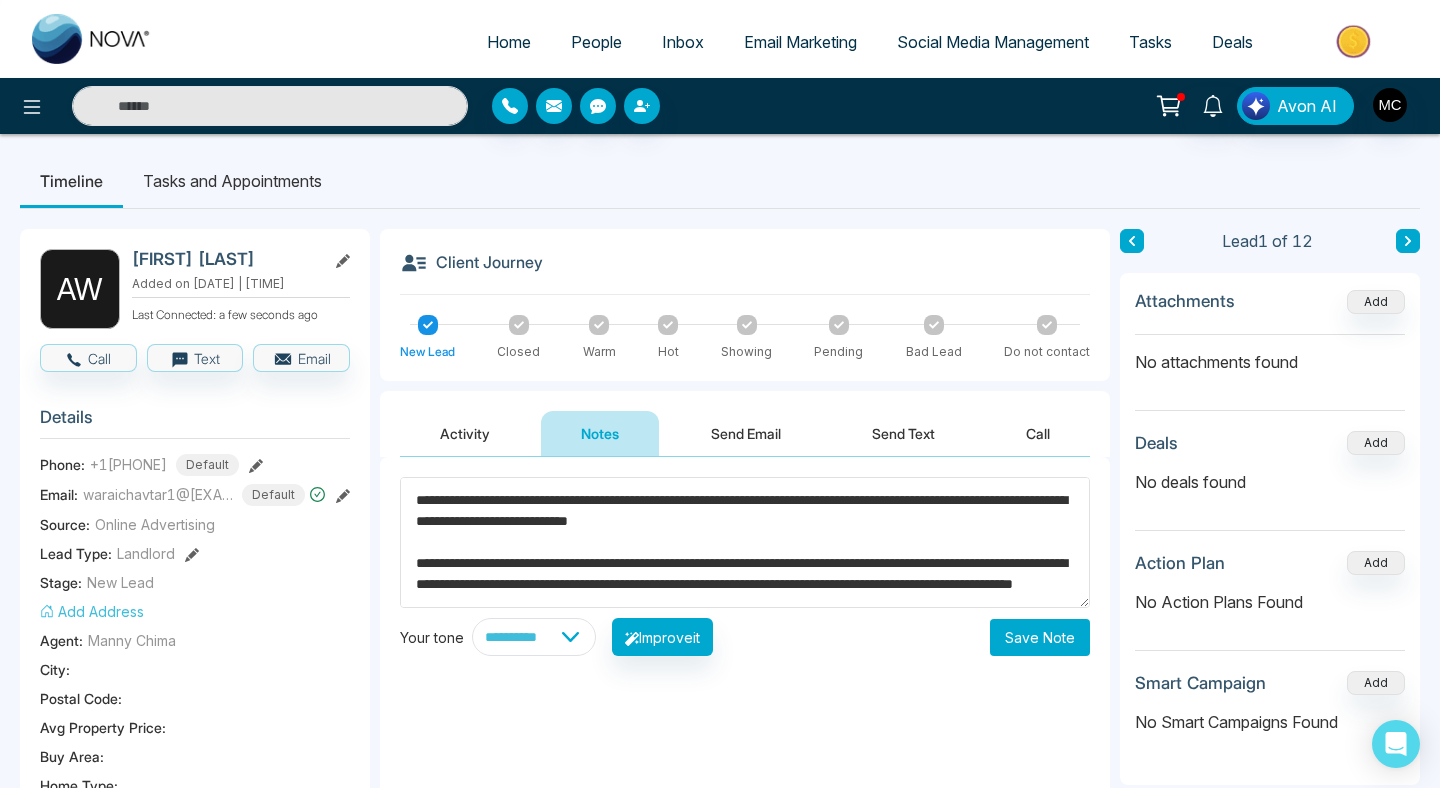 type on "**********" 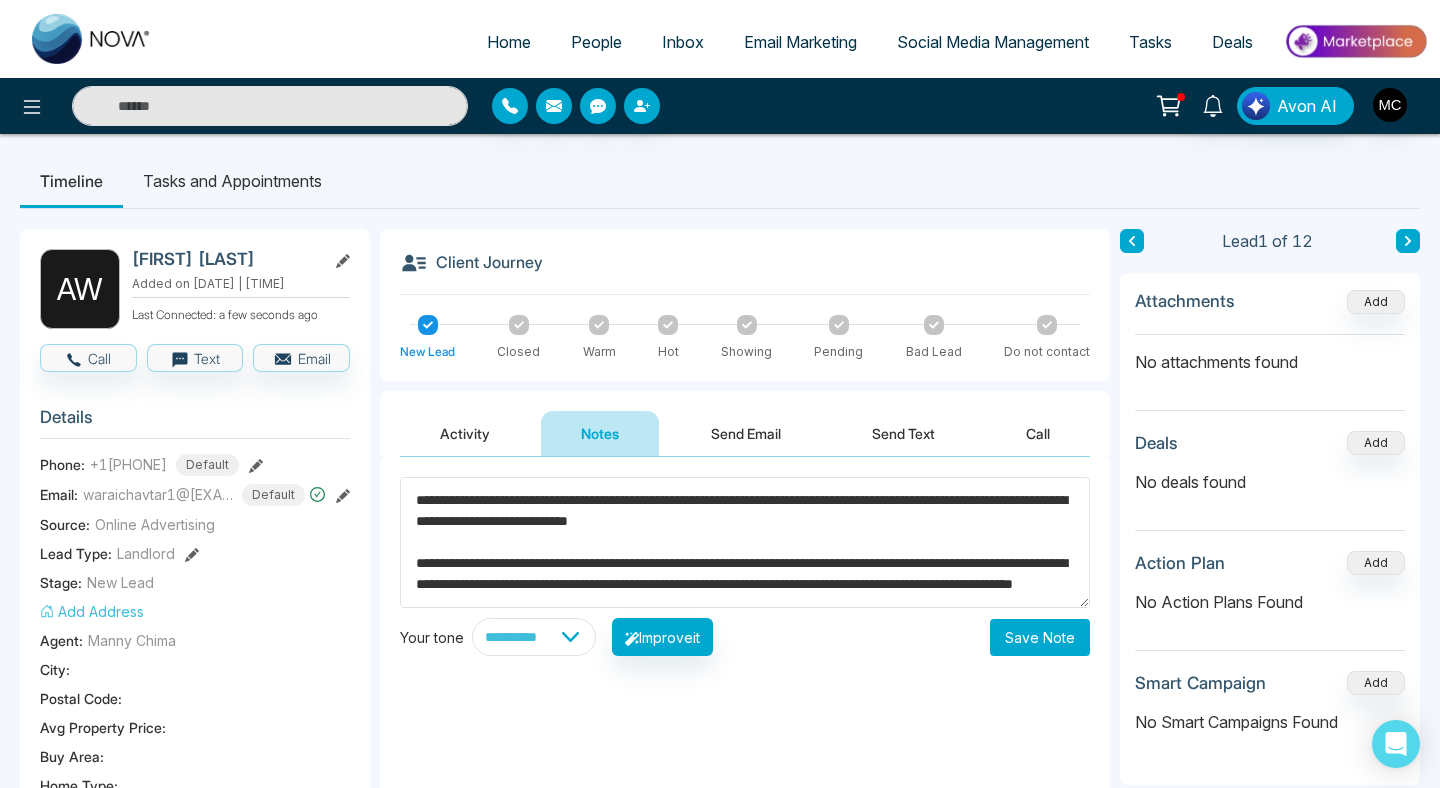 click on "Save Note" at bounding box center [1040, 637] 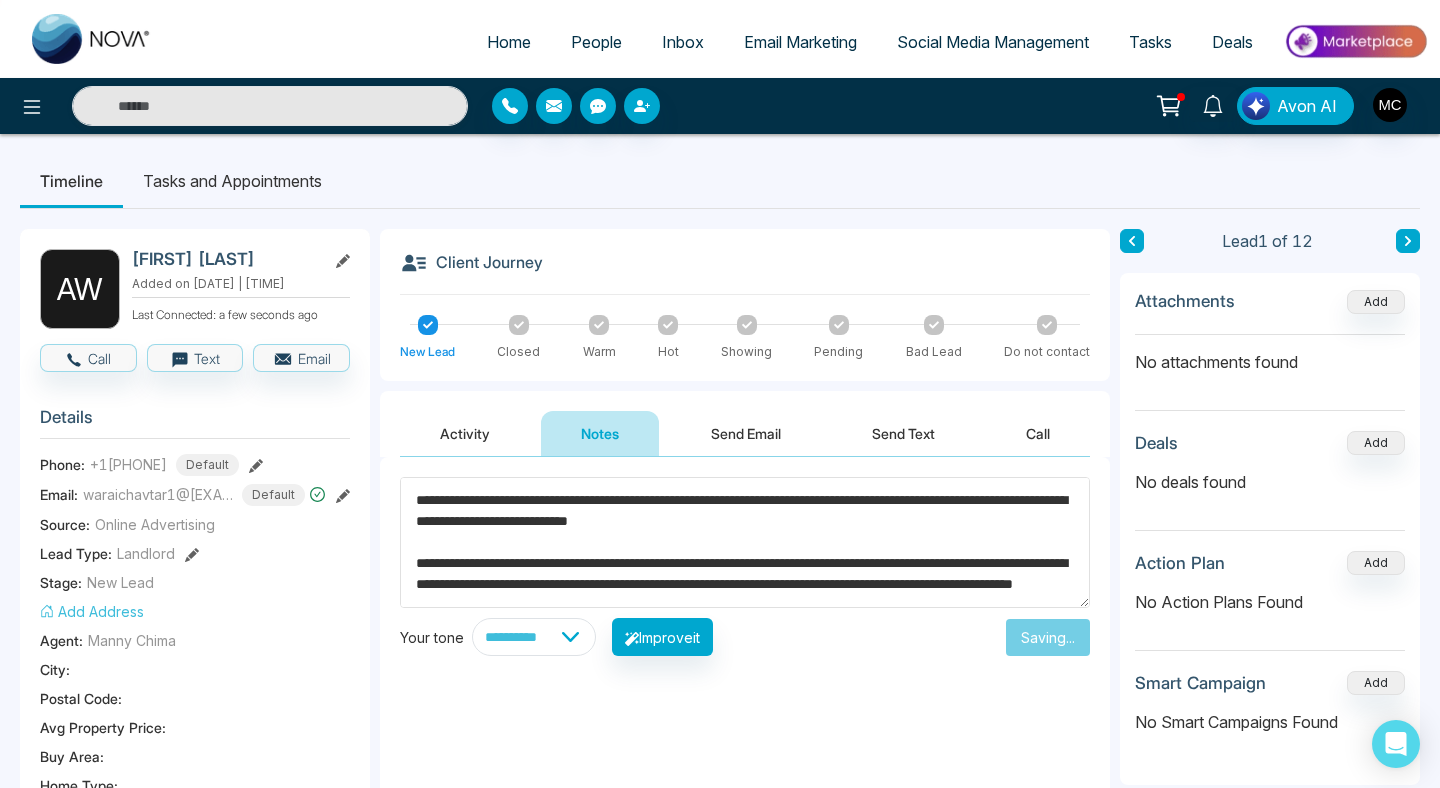 type 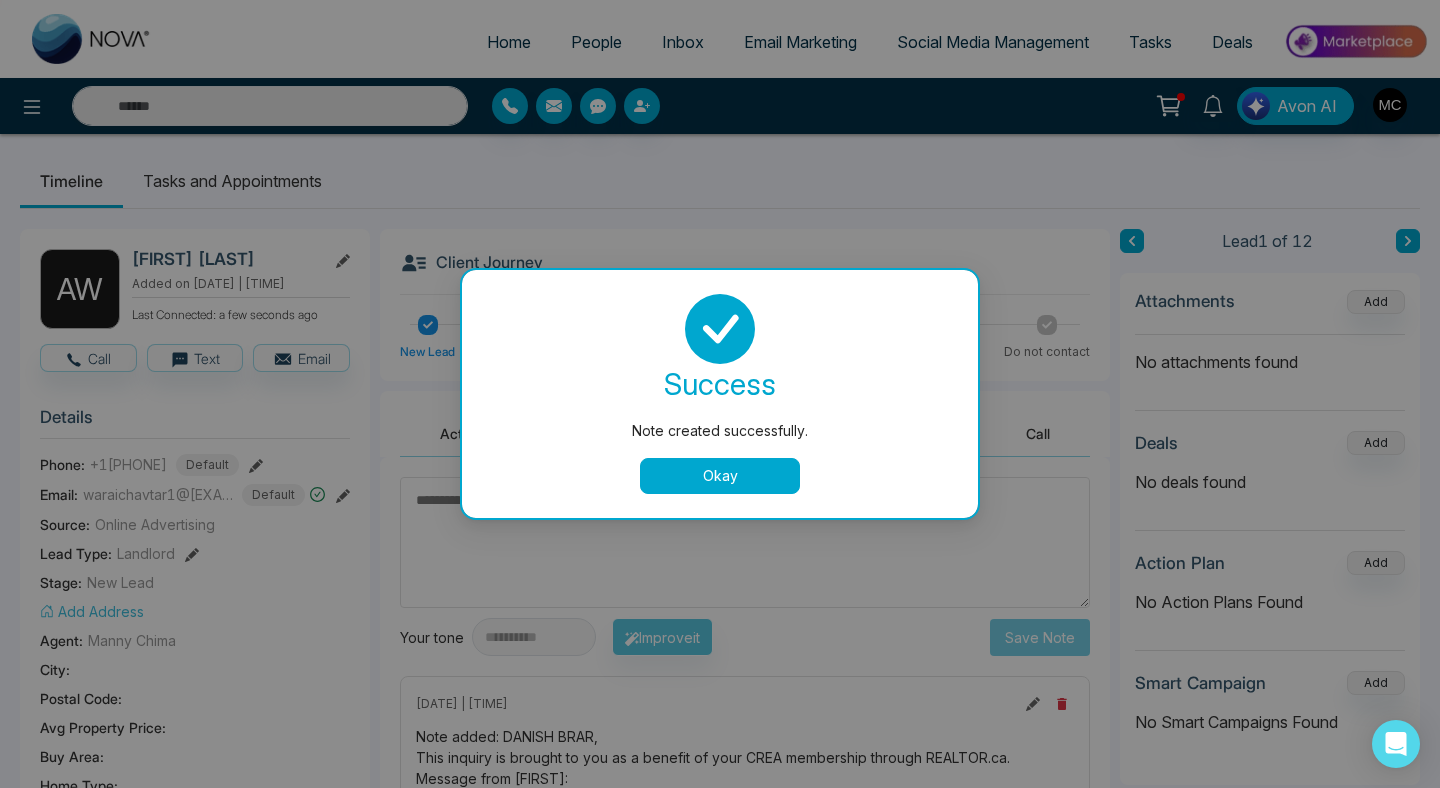 scroll, scrollTop: 0, scrollLeft: 0, axis: both 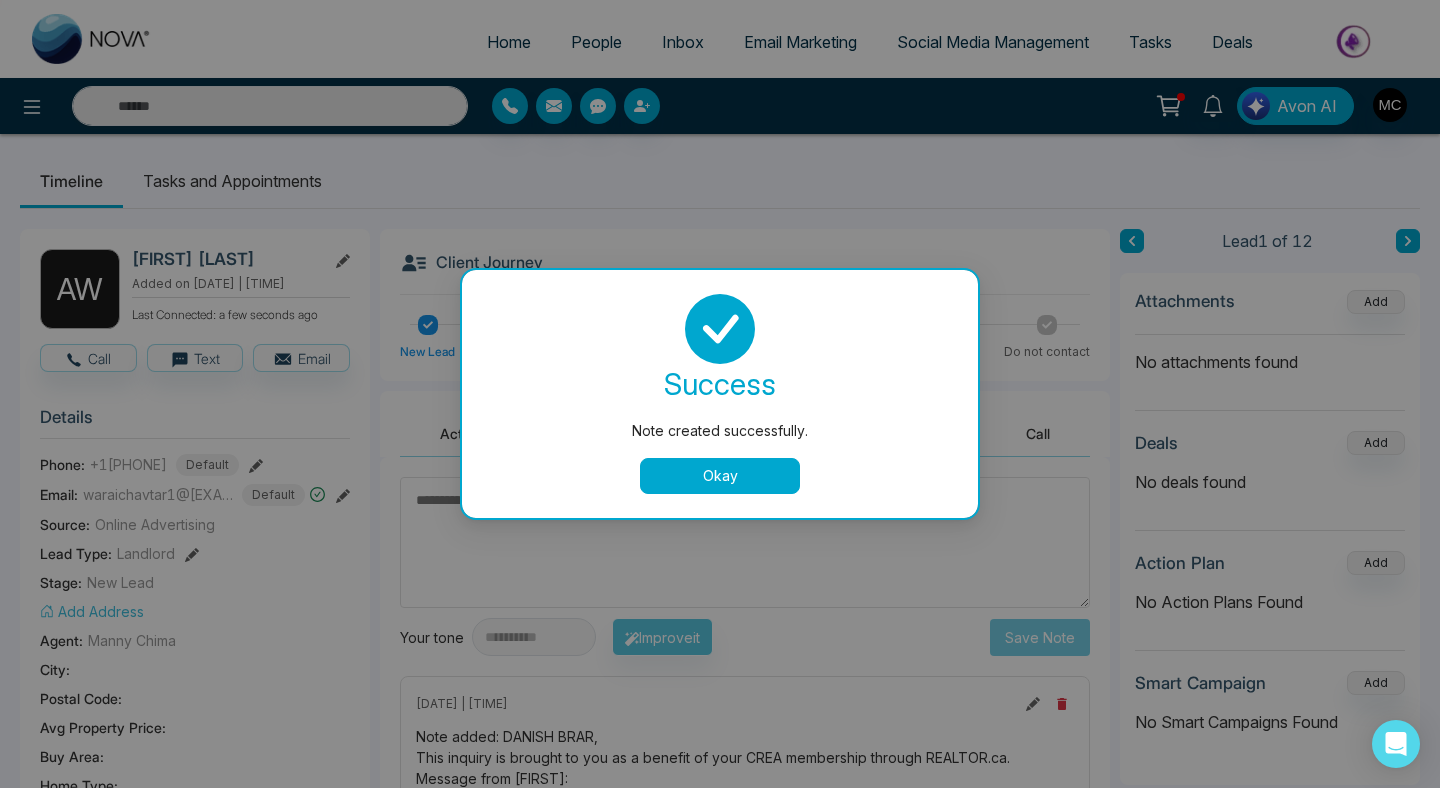 click on "success Note created successfully.   Okay" at bounding box center (720, 394) 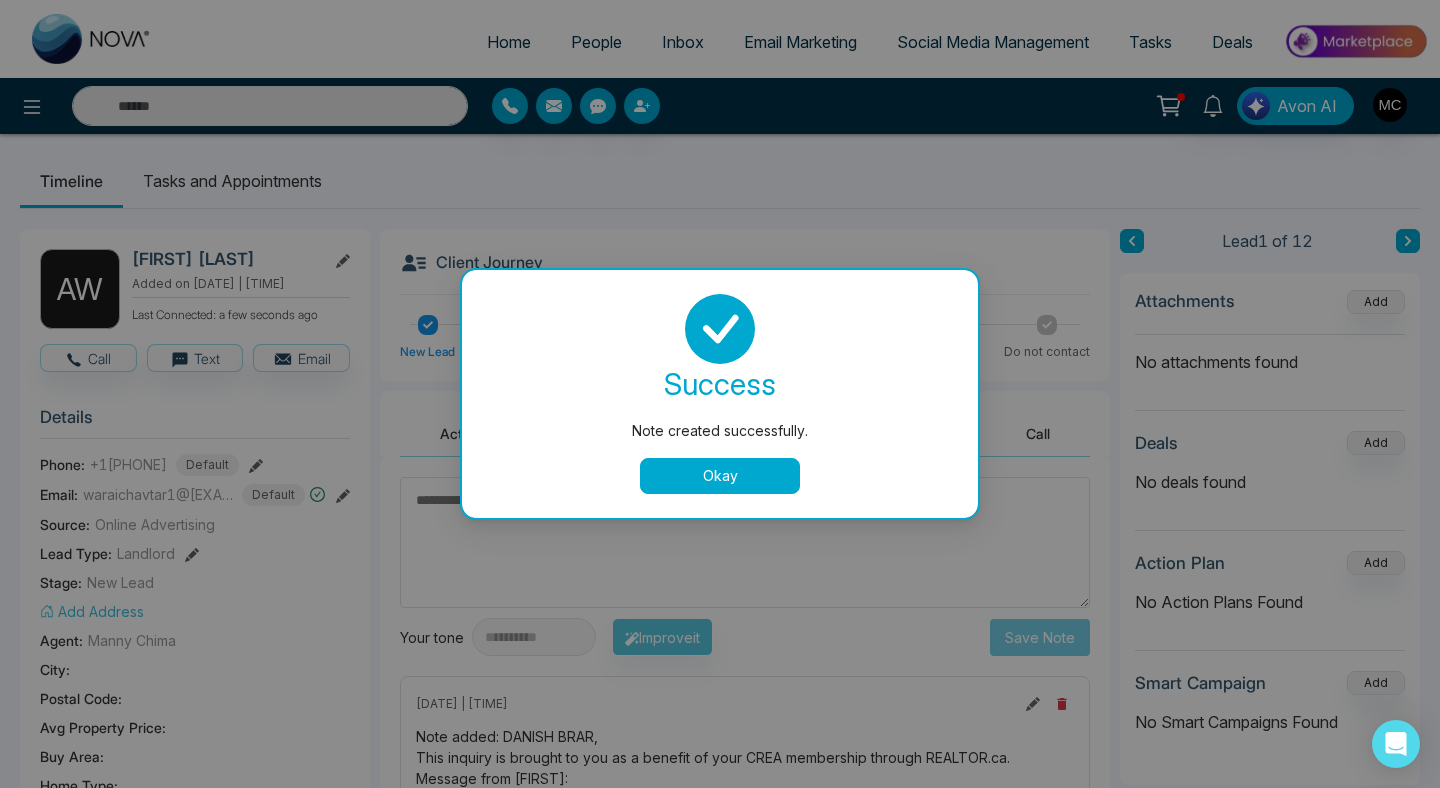 click on "Okay" at bounding box center [720, 476] 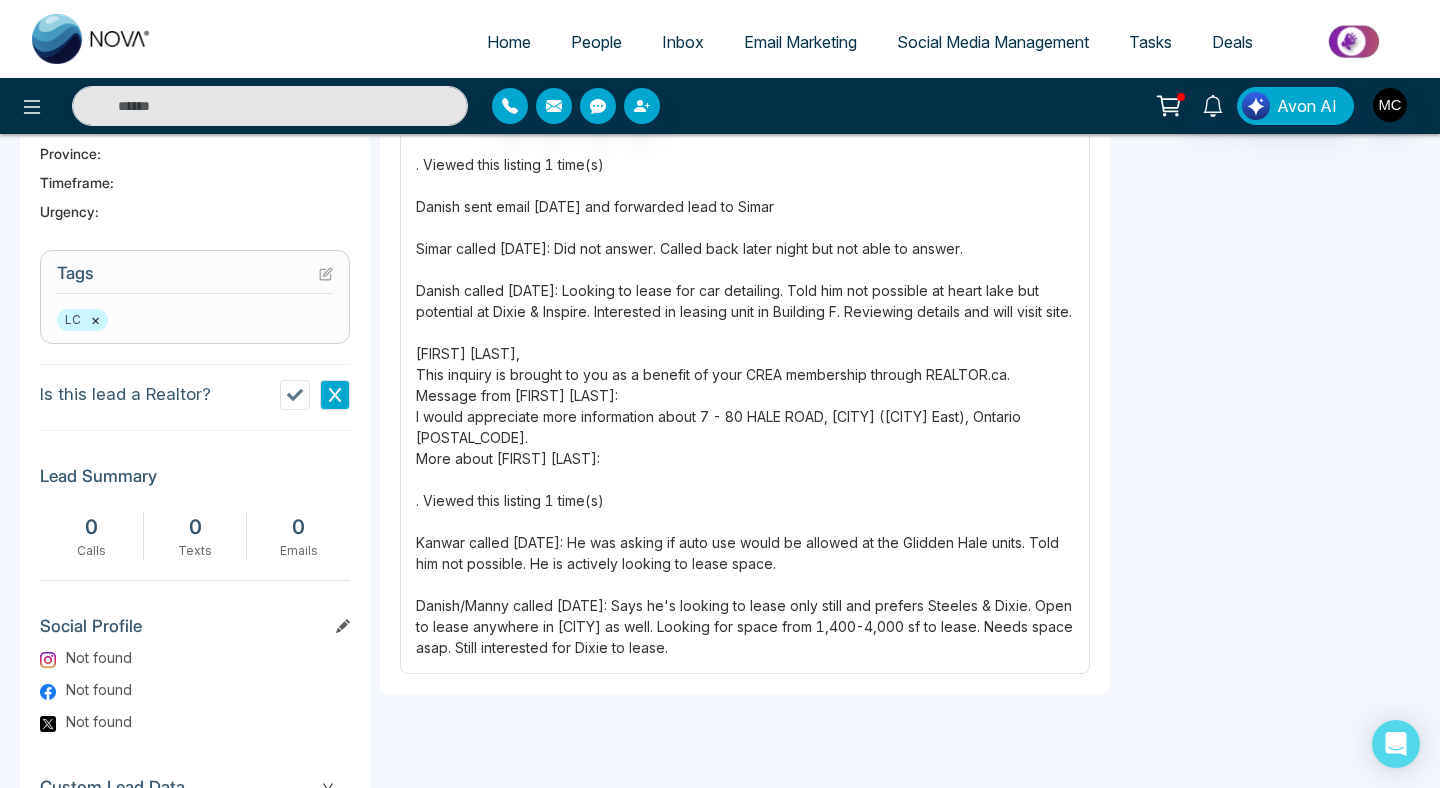 scroll, scrollTop: 0, scrollLeft: 0, axis: both 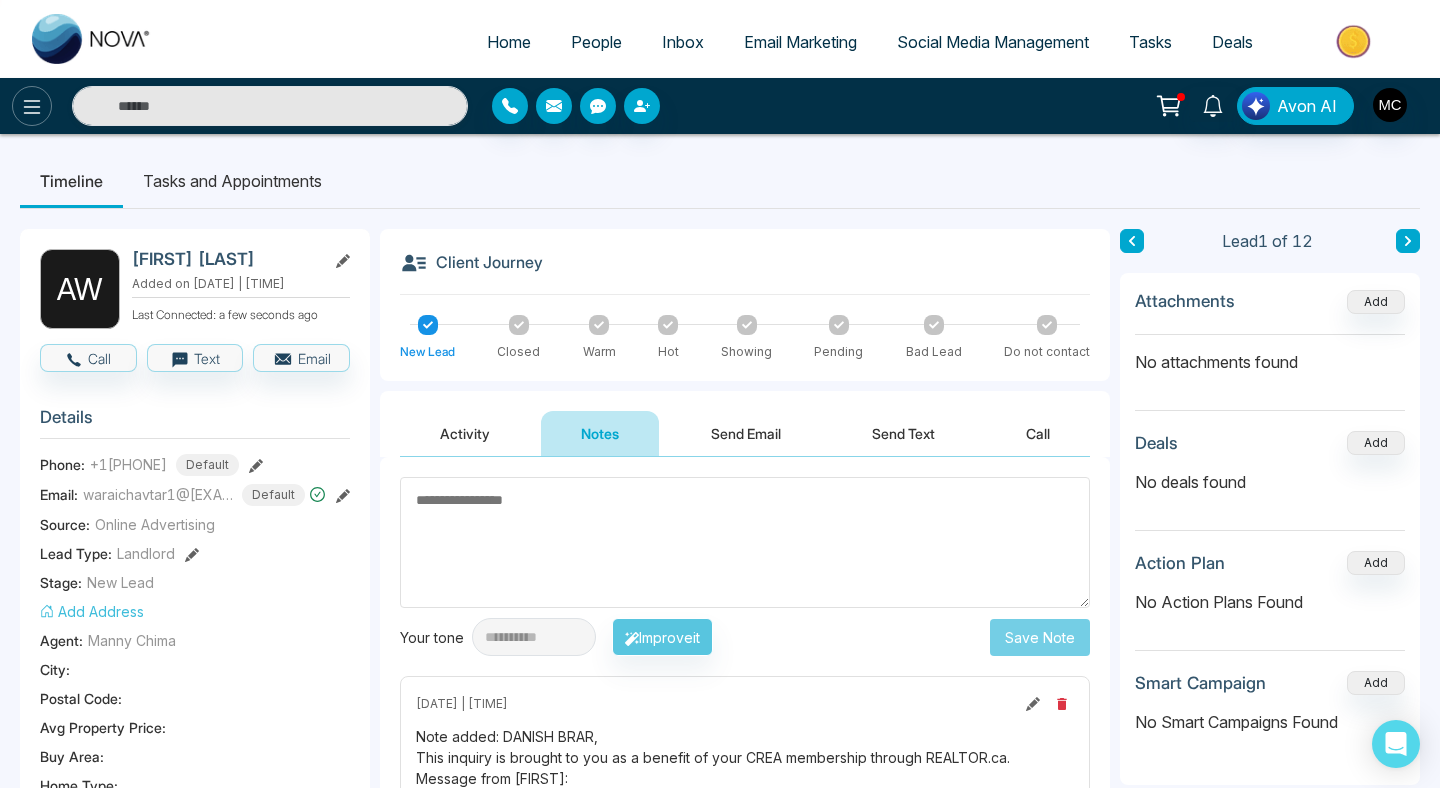 click 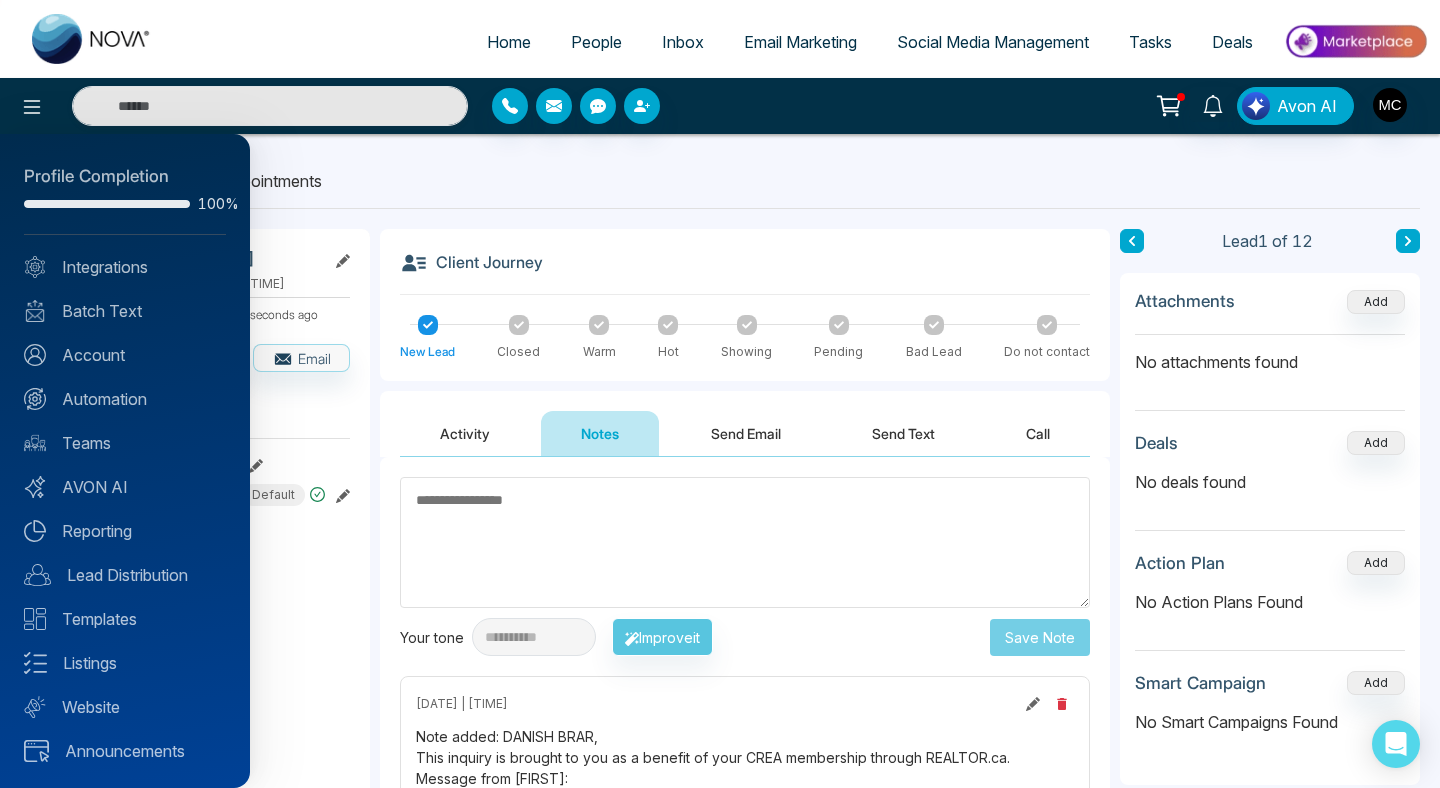 click at bounding box center [720, 394] 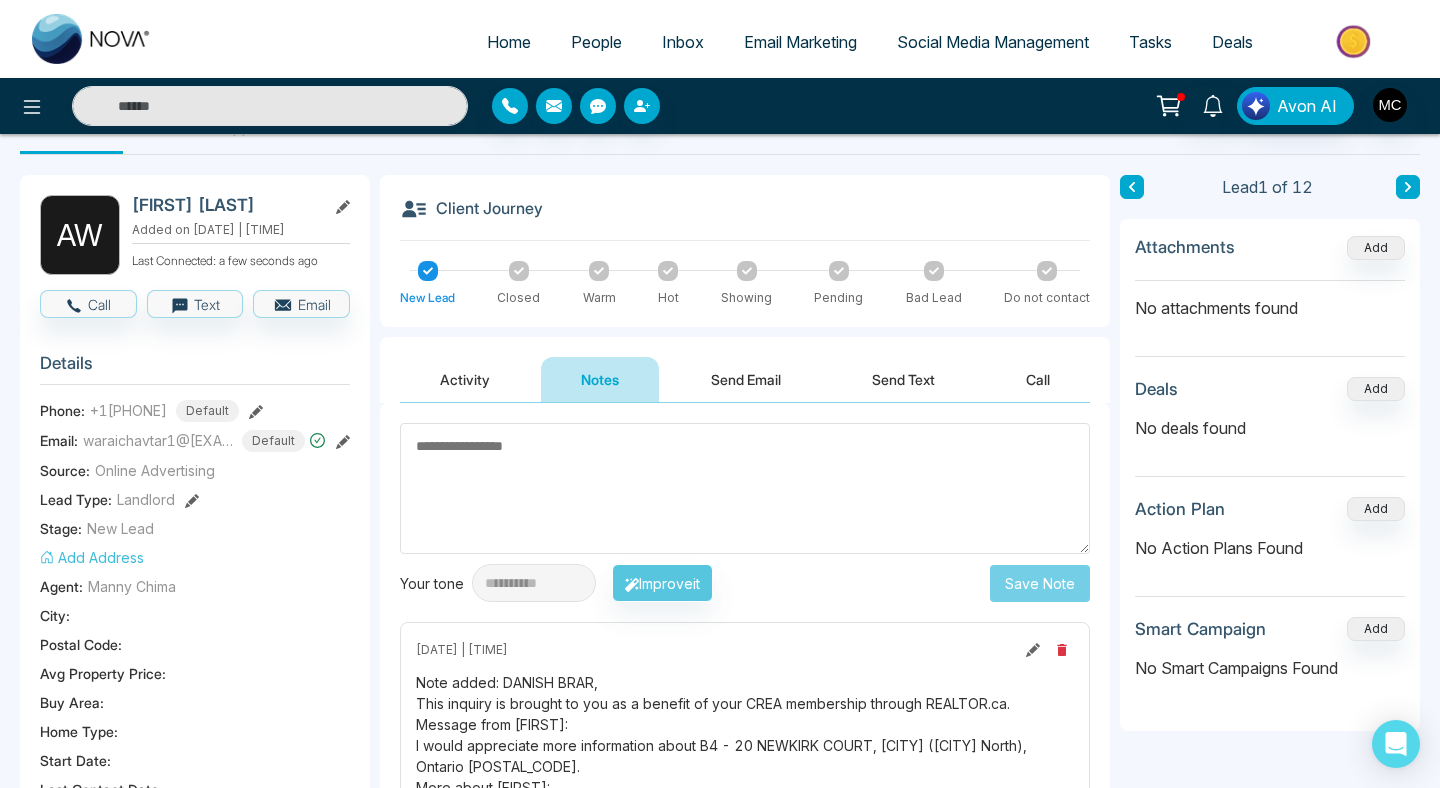 scroll, scrollTop: 0, scrollLeft: 0, axis: both 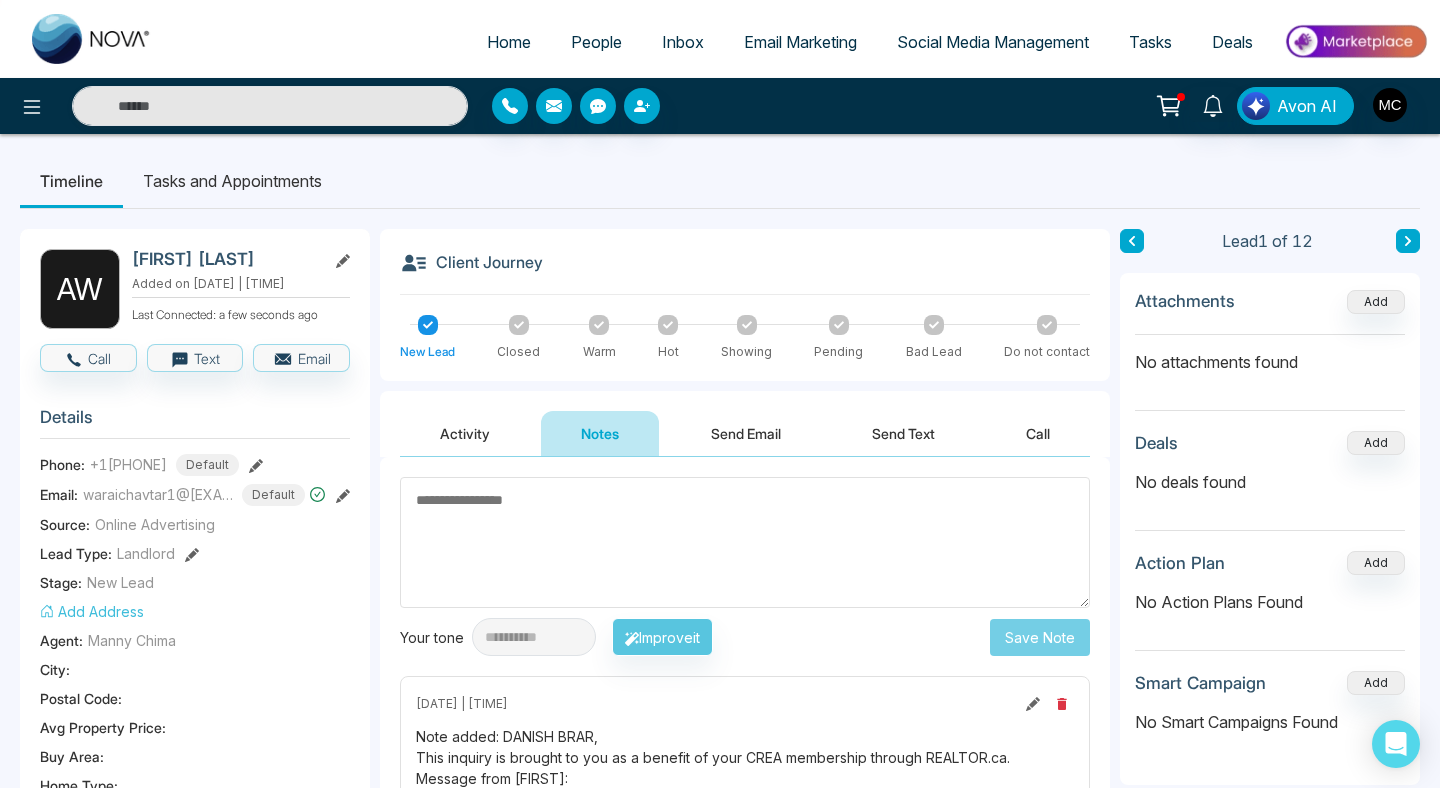 click on "Timeline" at bounding box center [71, 181] 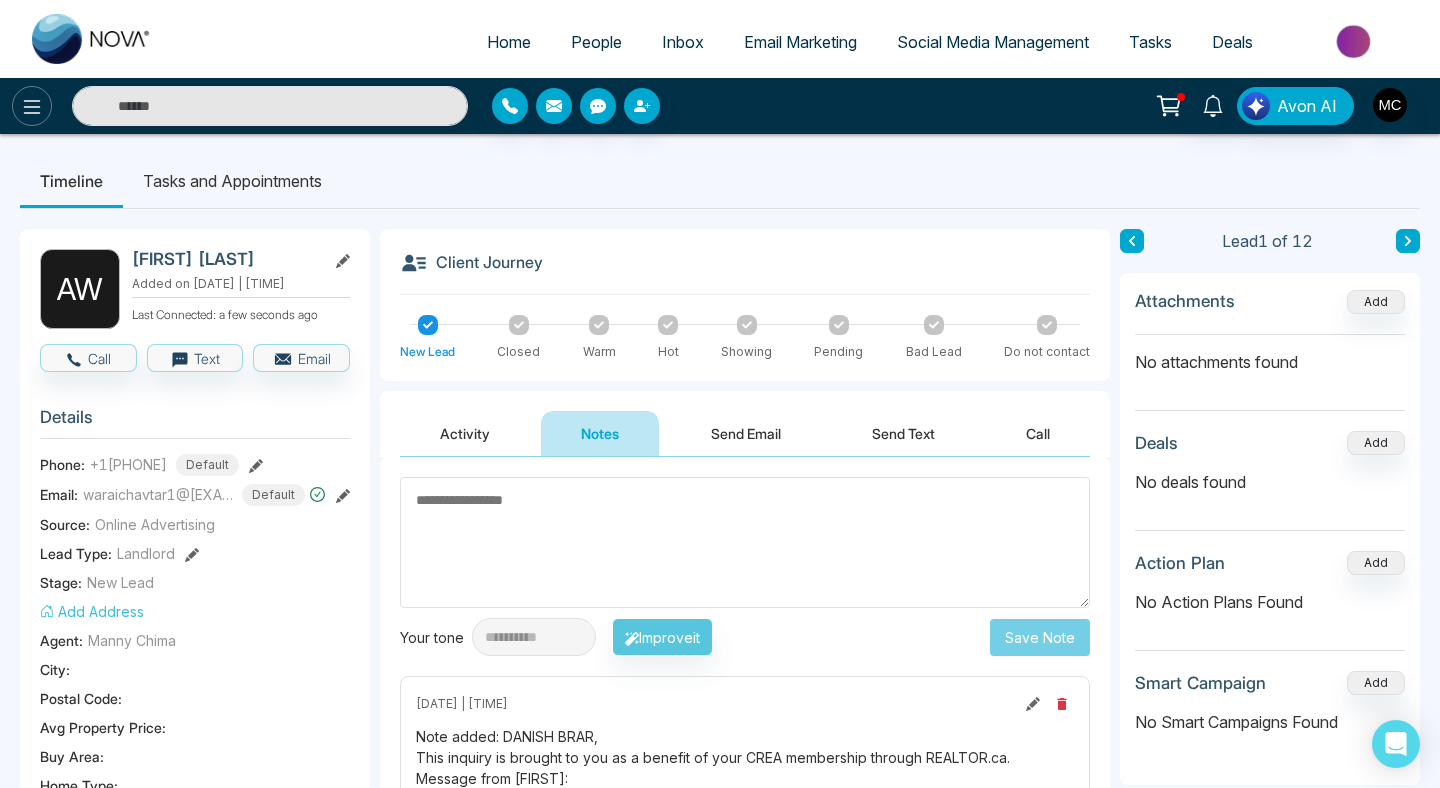 click 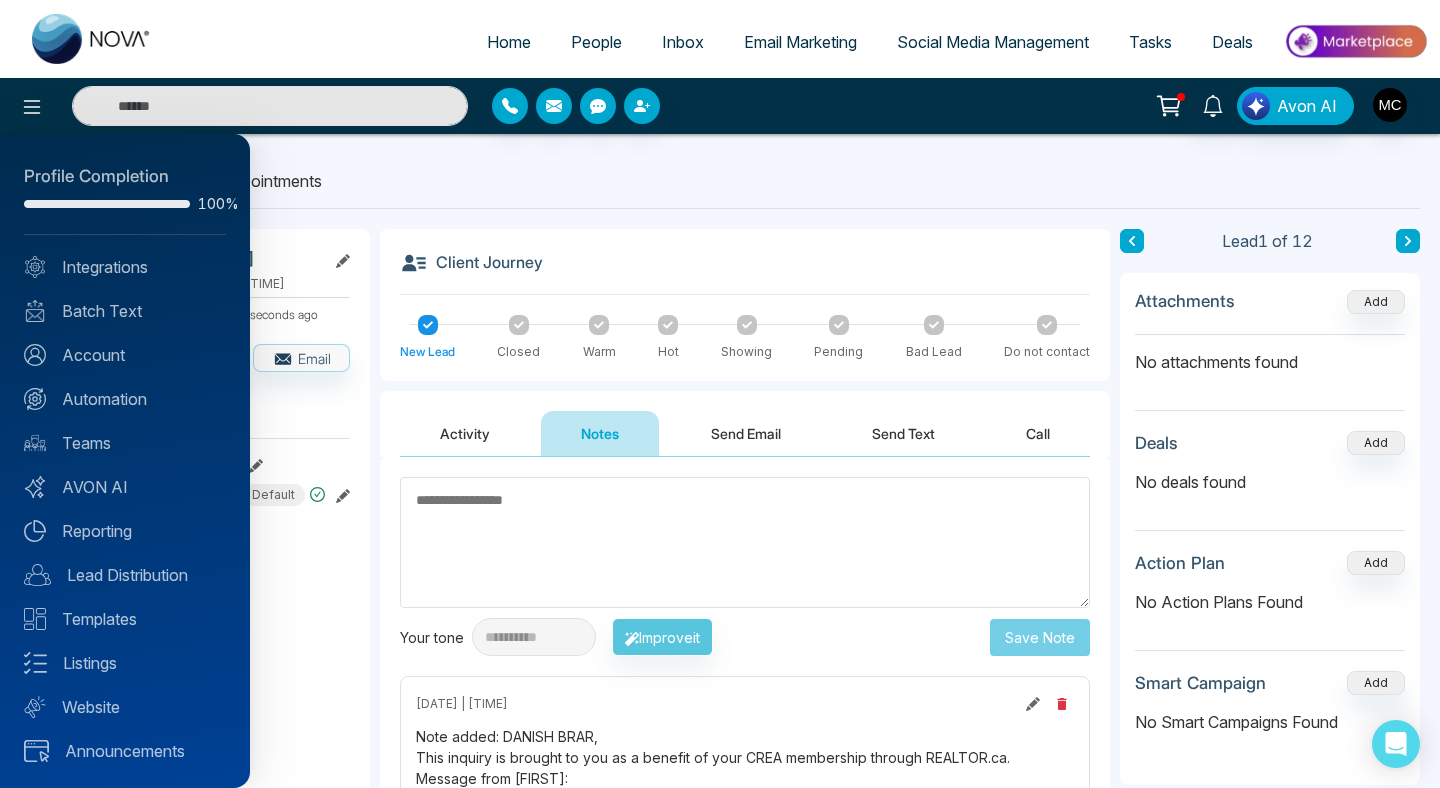 click at bounding box center [720, 394] 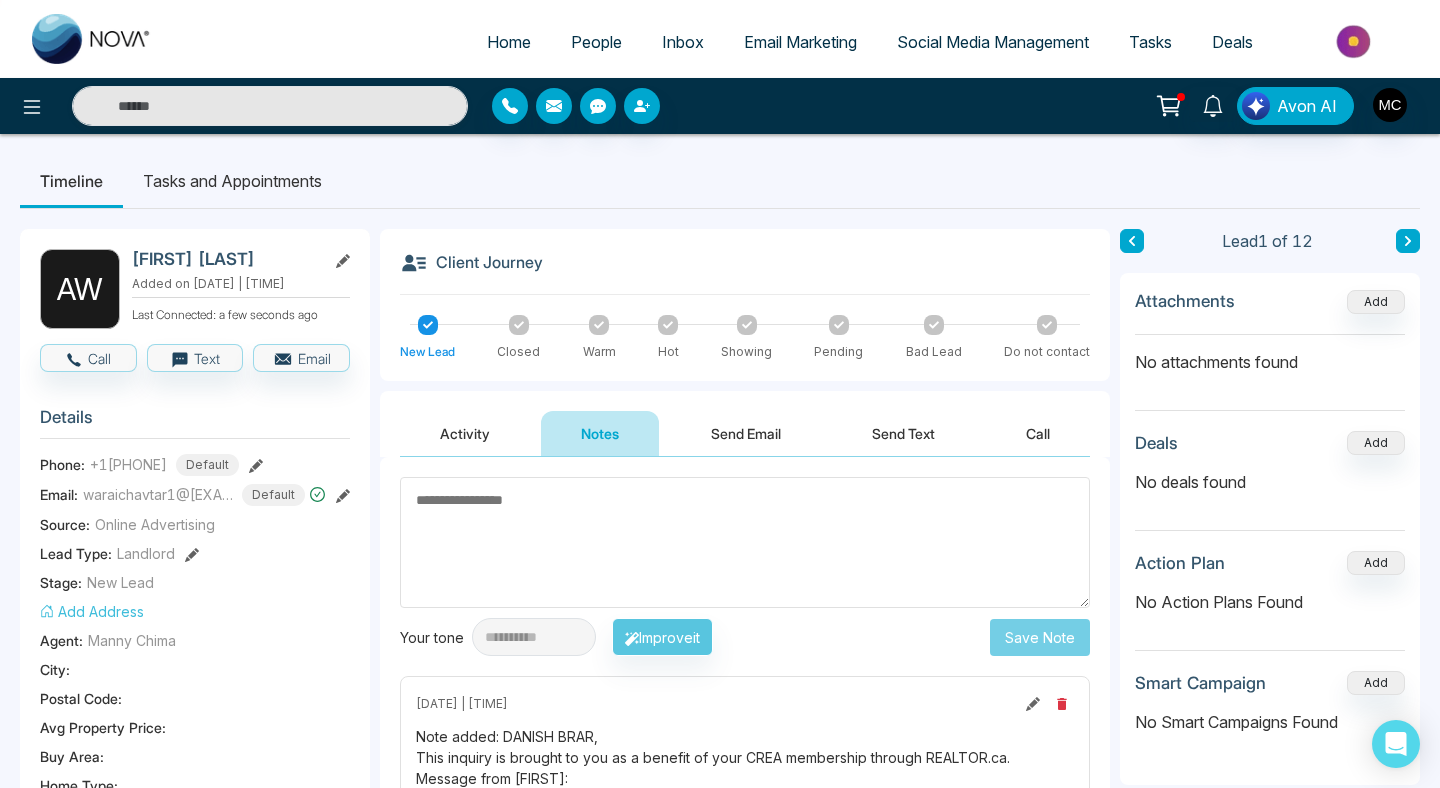 click on "People" at bounding box center [596, 42] 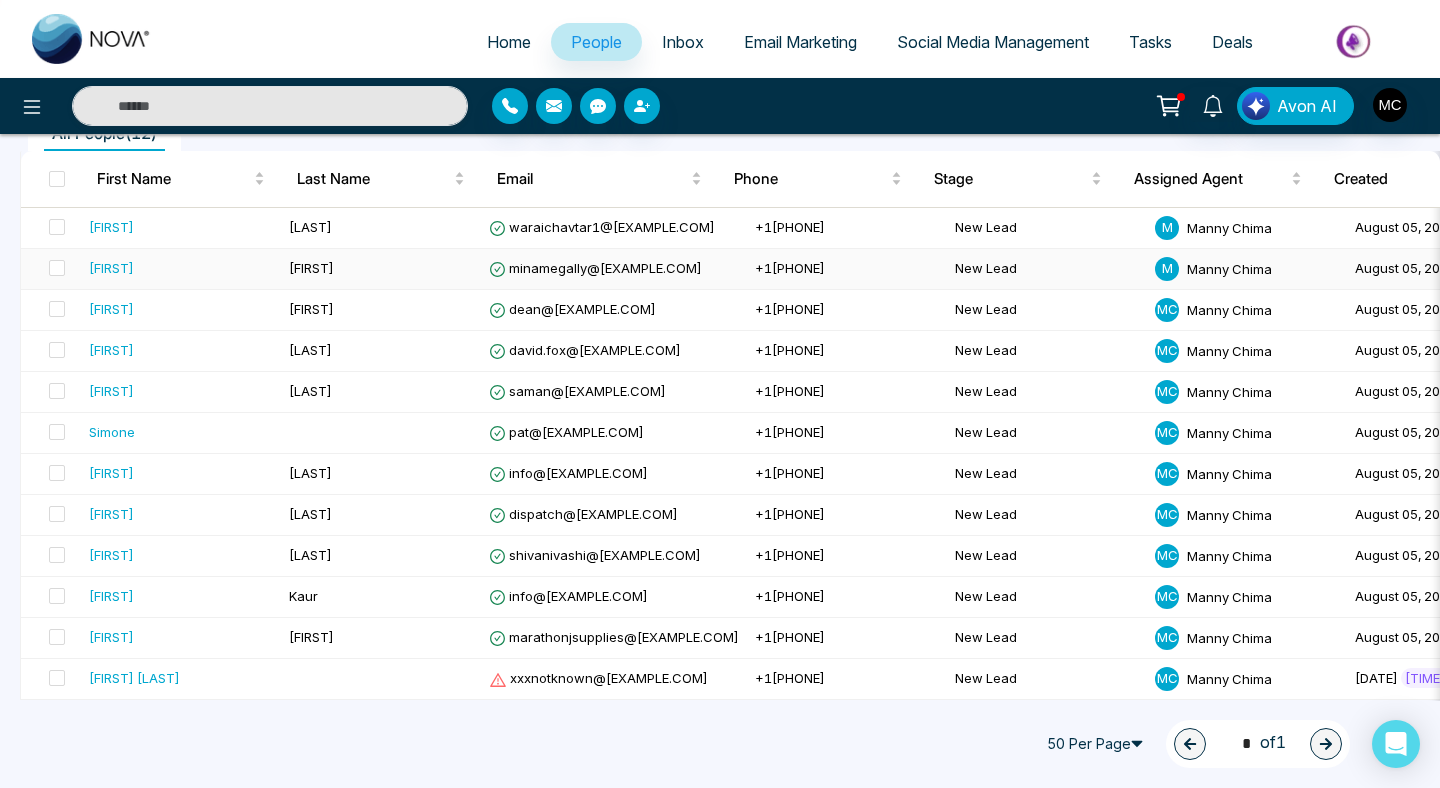 scroll, scrollTop: 0, scrollLeft: 0, axis: both 